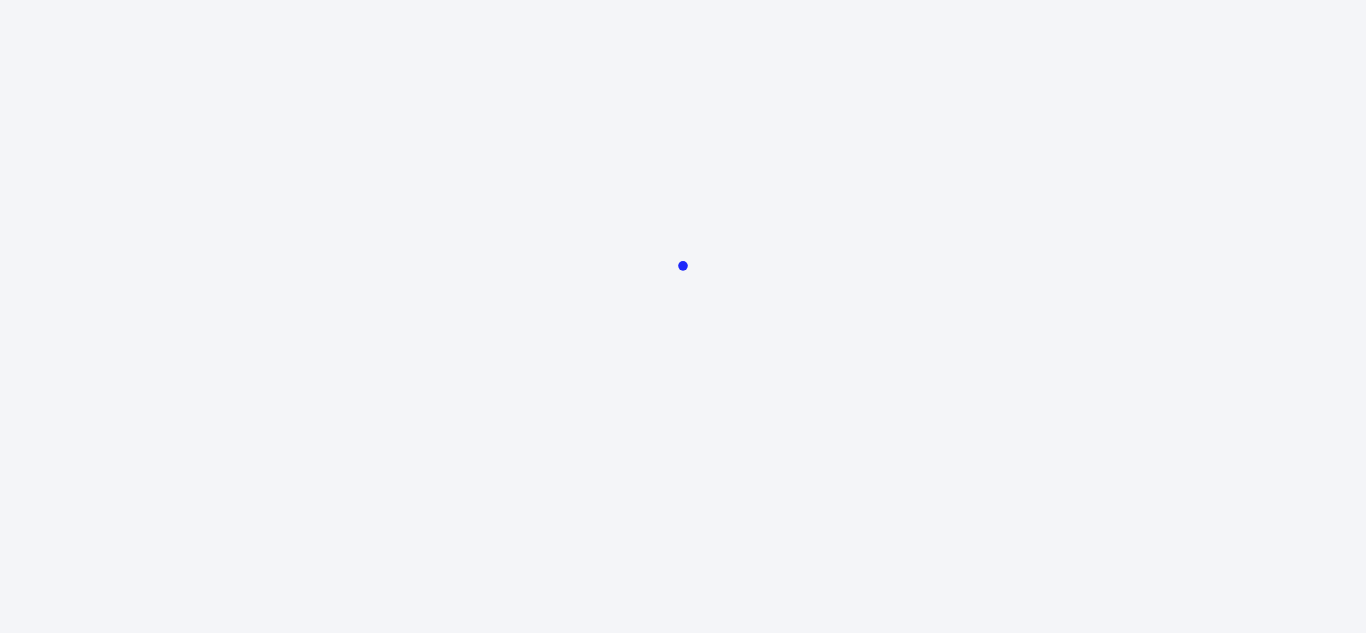 scroll, scrollTop: 0, scrollLeft: 0, axis: both 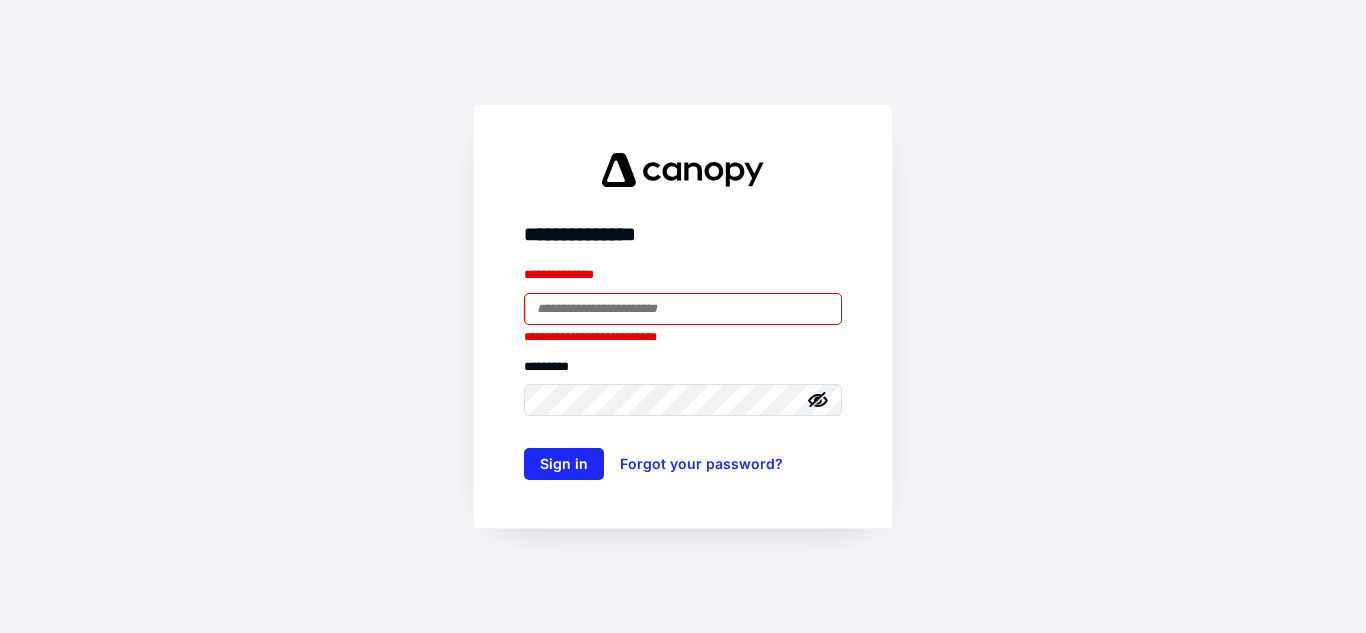 type on "**********" 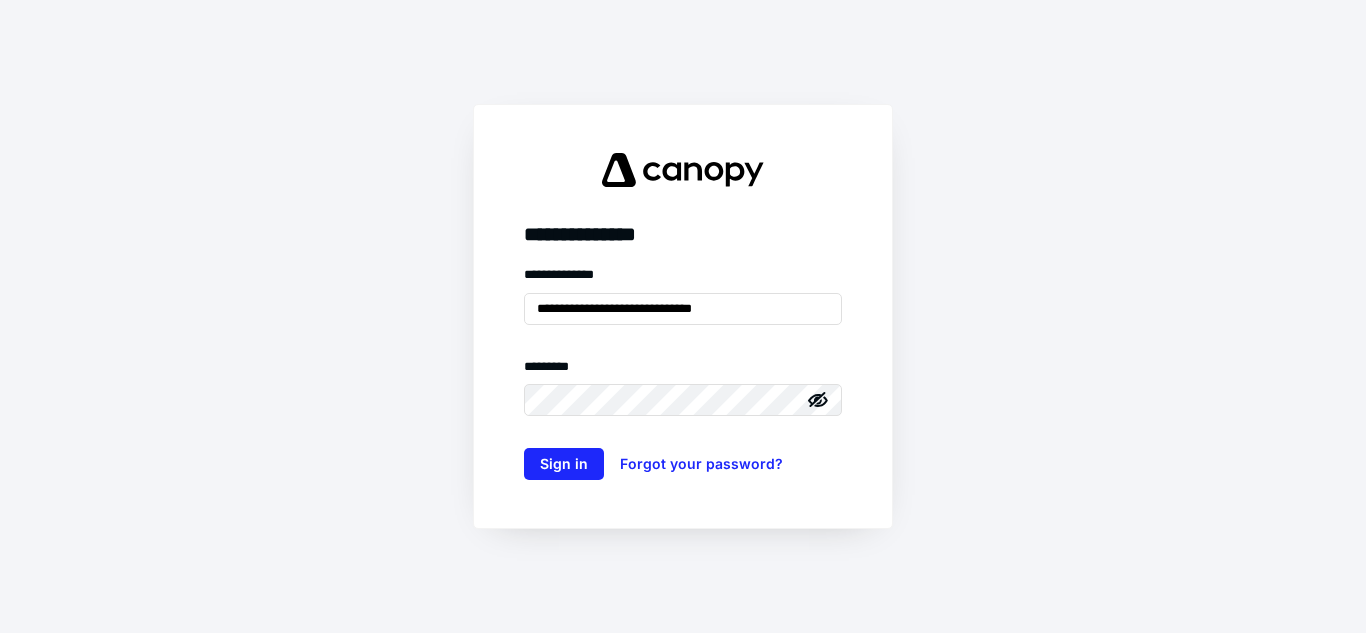 click on "**********" at bounding box center [683, 316] 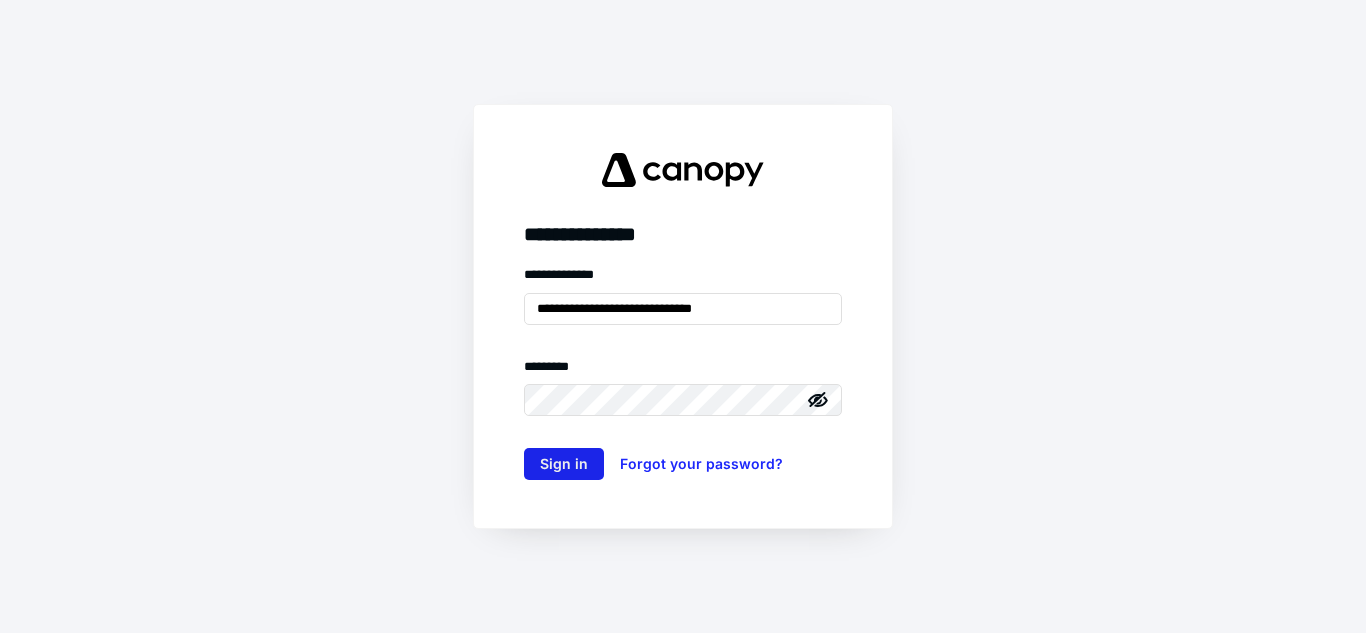 click on "Sign in" at bounding box center (564, 464) 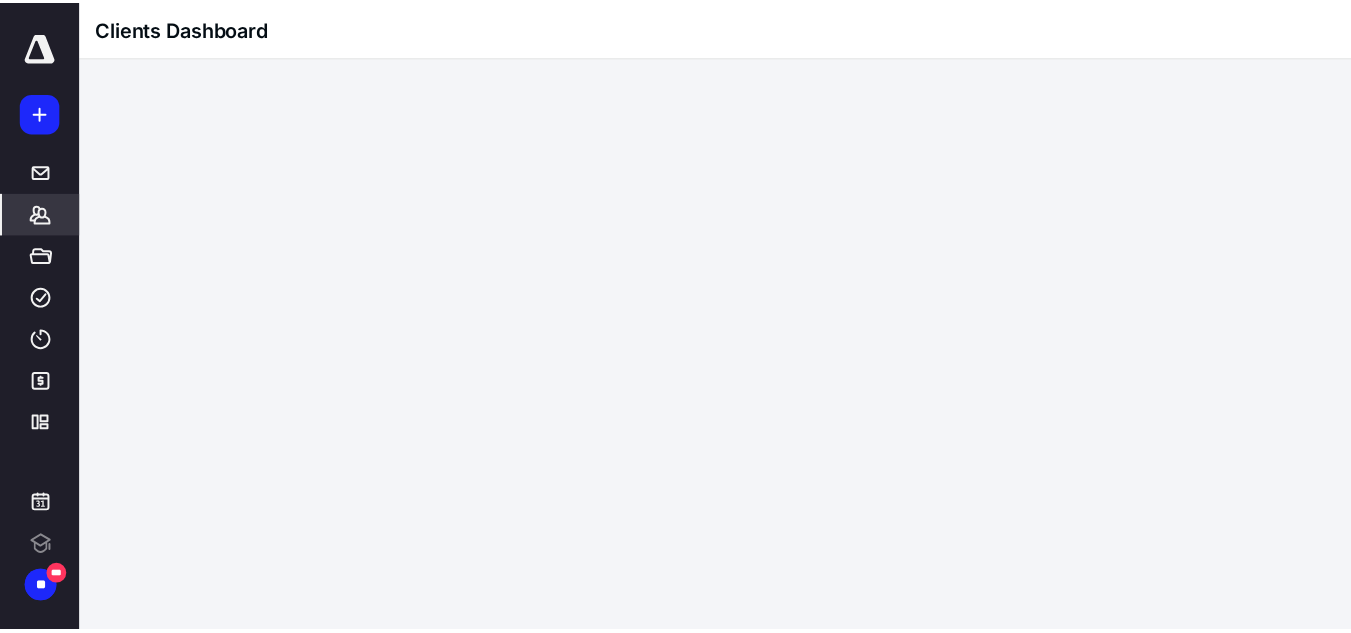 scroll, scrollTop: 0, scrollLeft: 0, axis: both 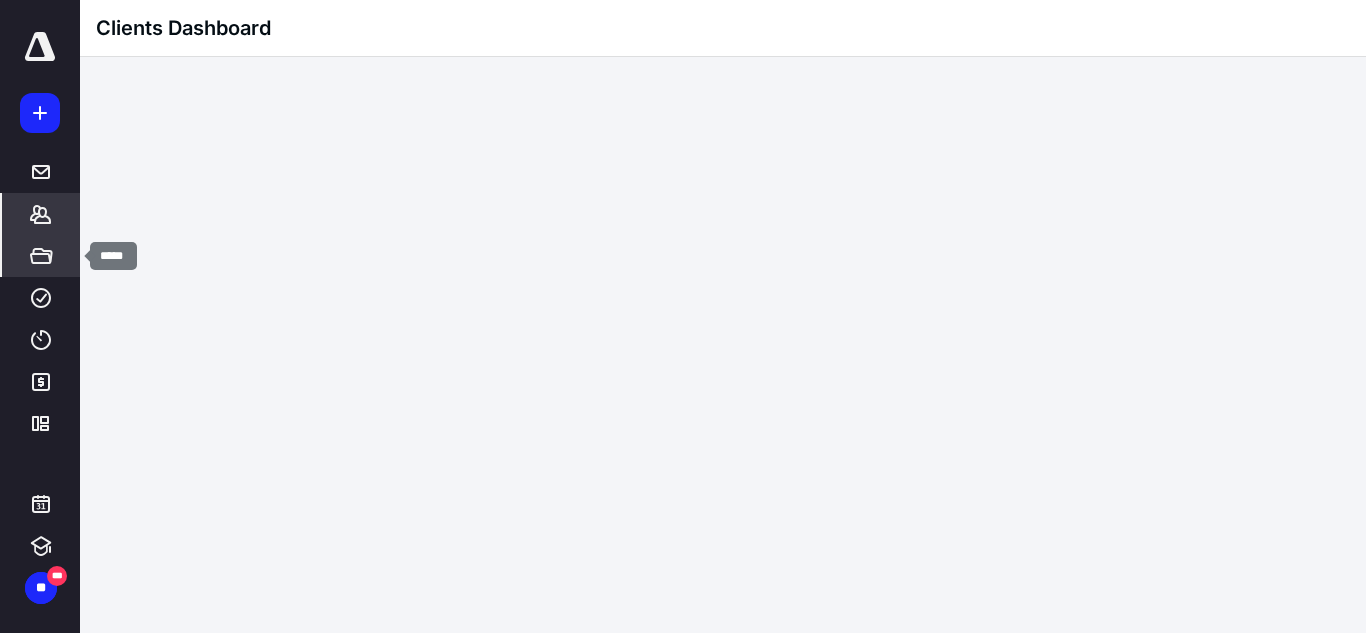 click 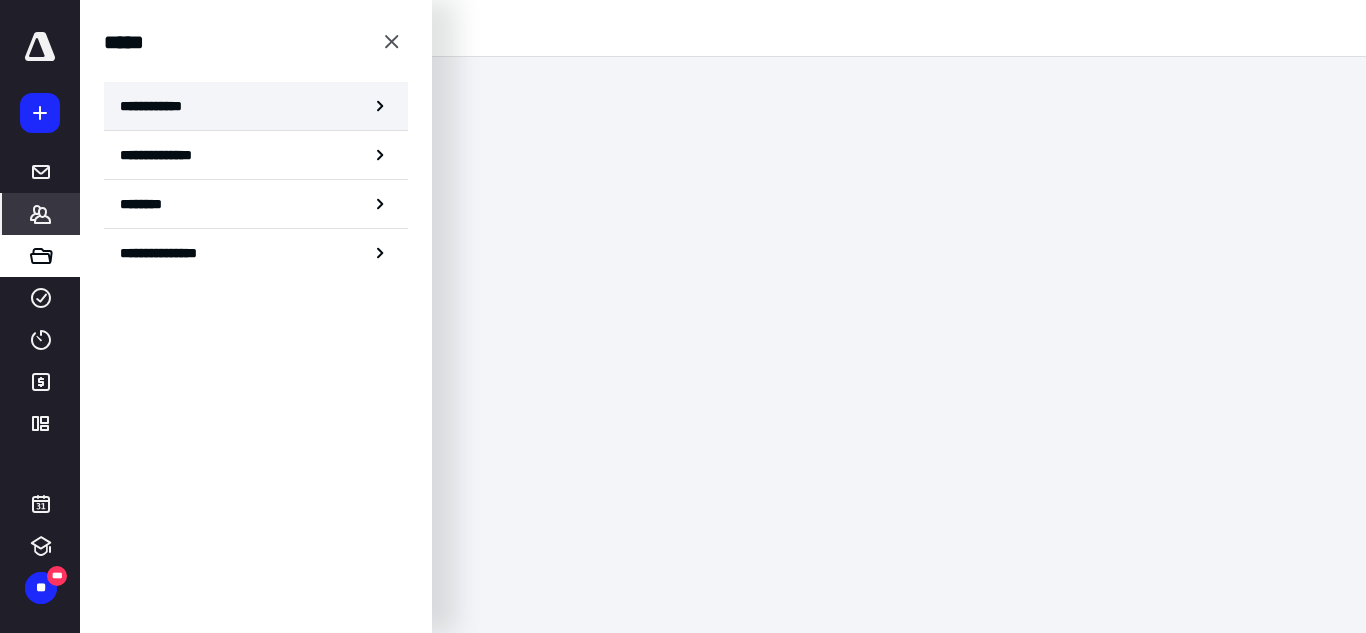 click on "**********" at bounding box center [157, 106] 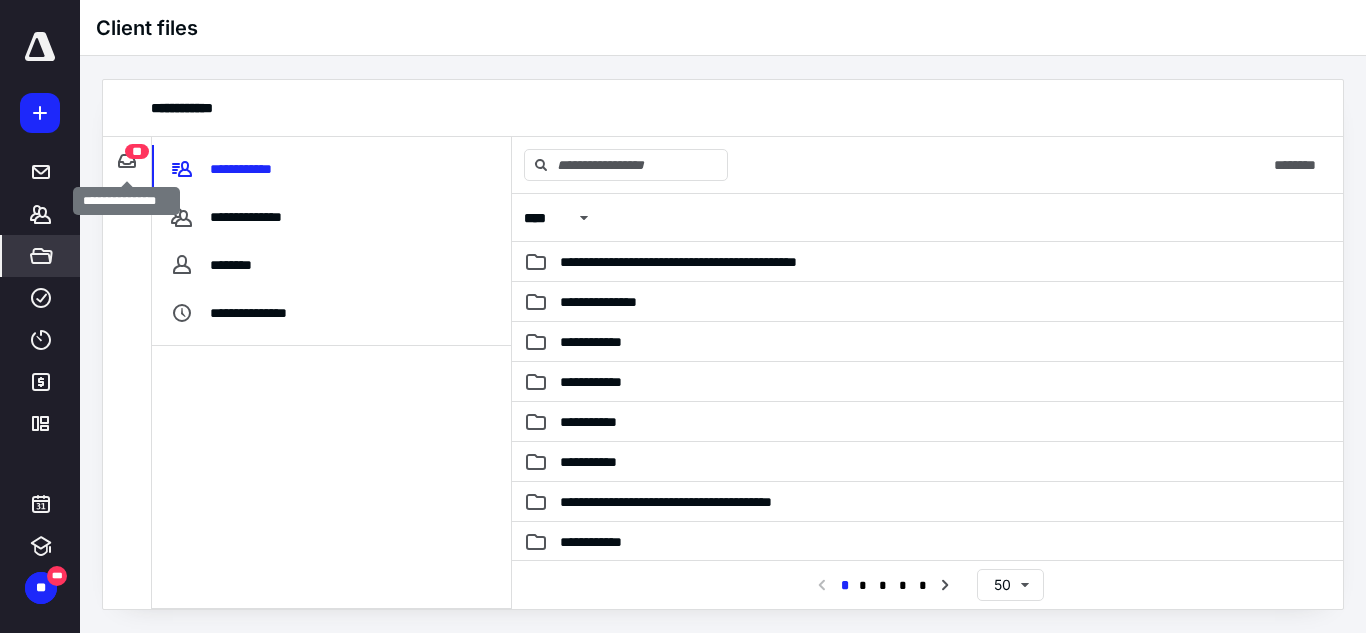 click on "**" at bounding box center [137, 151] 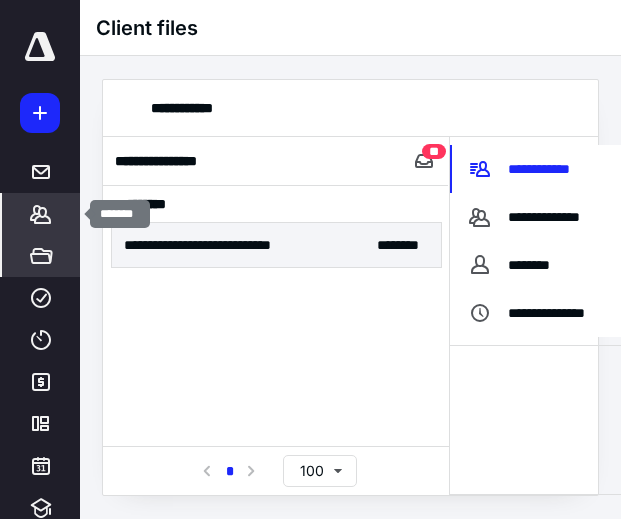 click on "*******" at bounding box center [41, 214] 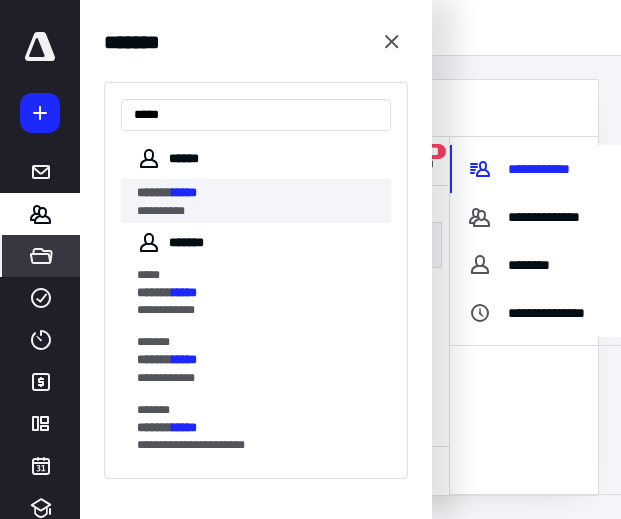type on "*****" 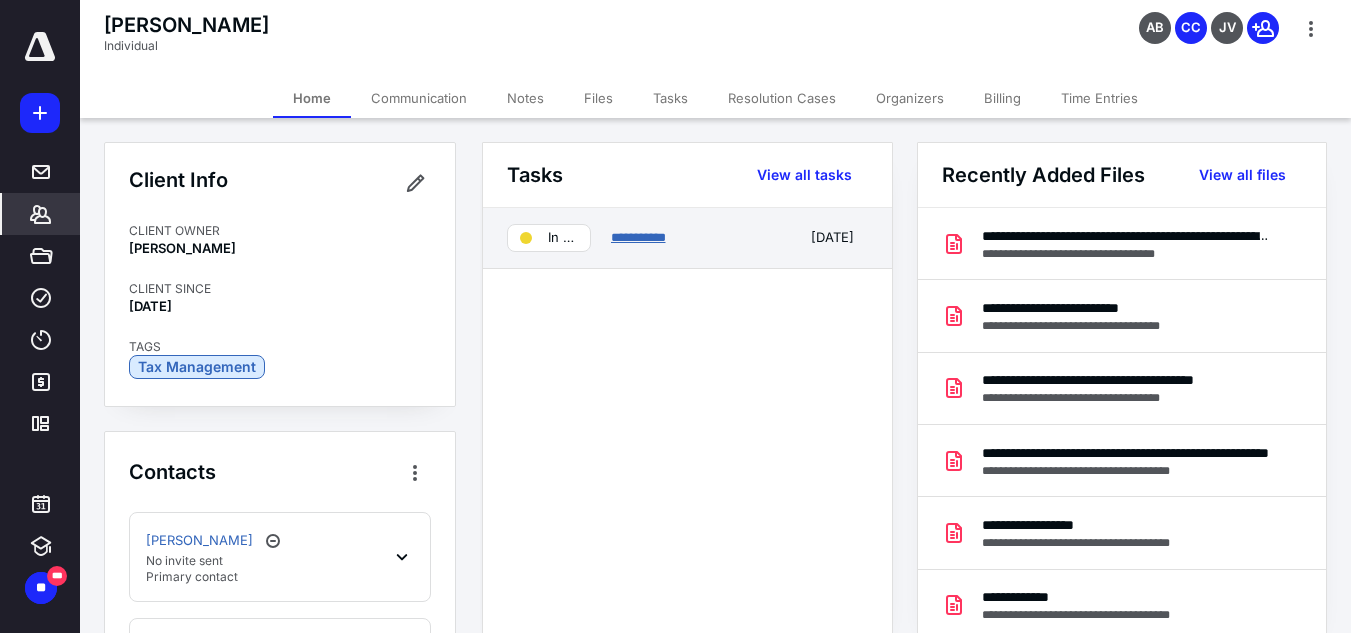 click on "**********" at bounding box center [638, 237] 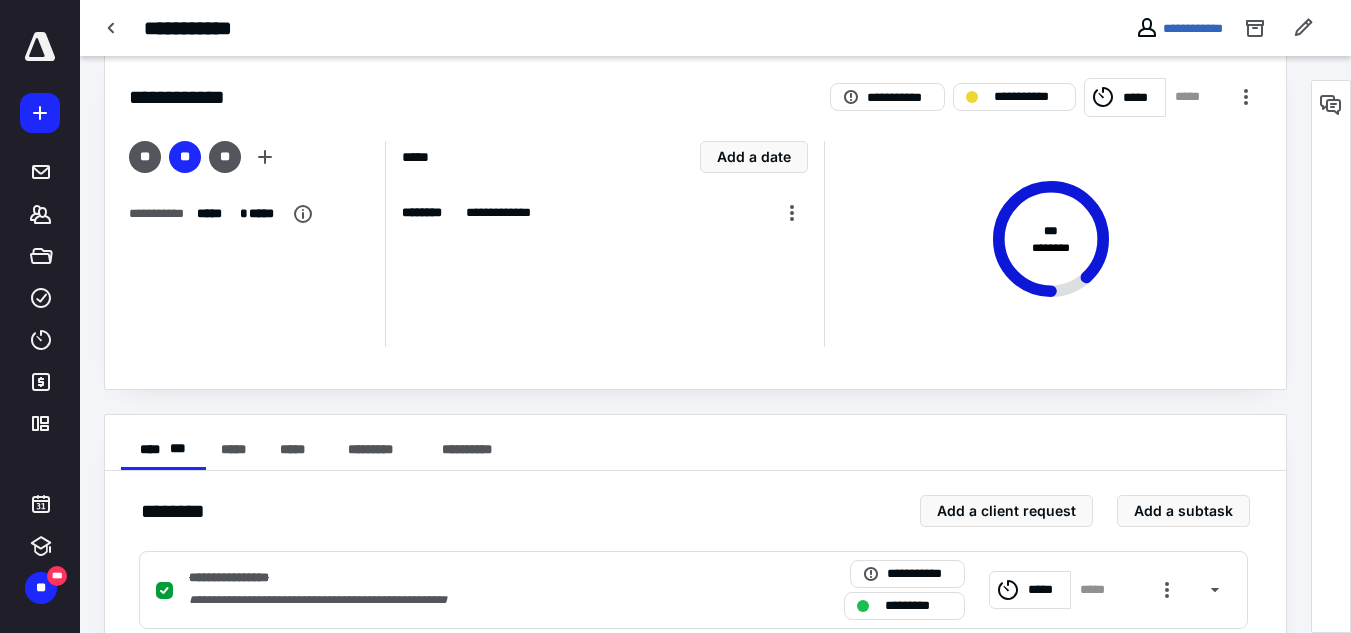 scroll, scrollTop: 0, scrollLeft: 0, axis: both 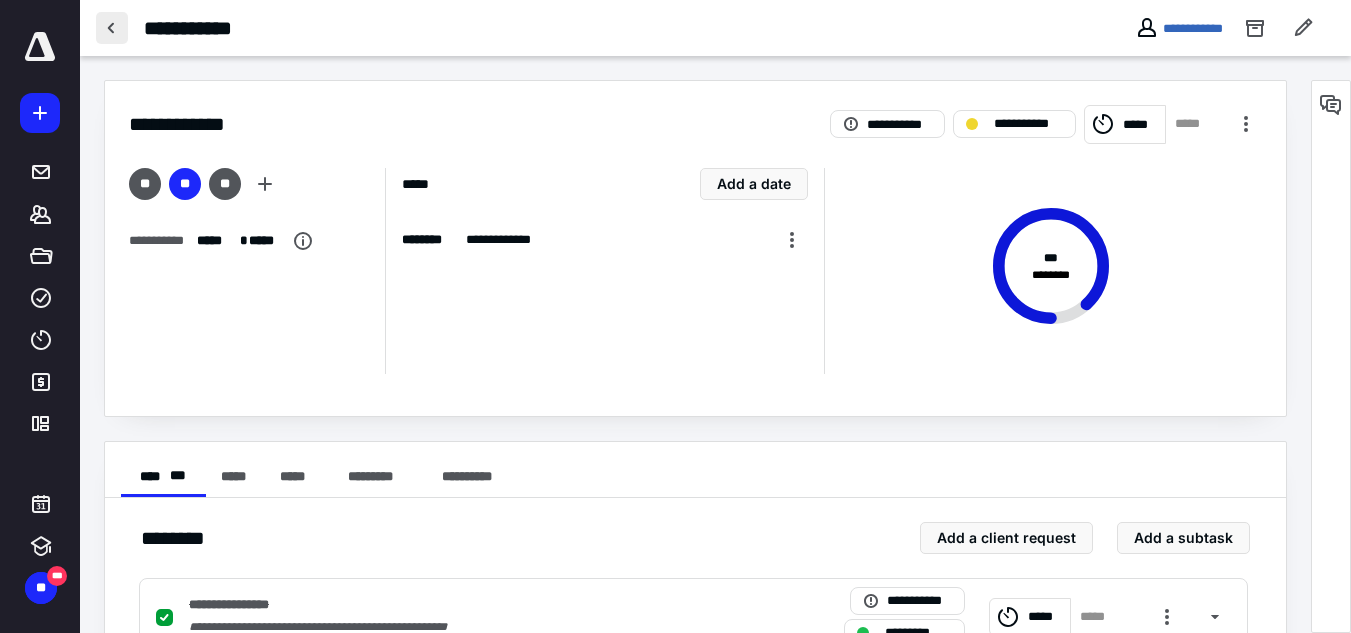 click at bounding box center [112, 28] 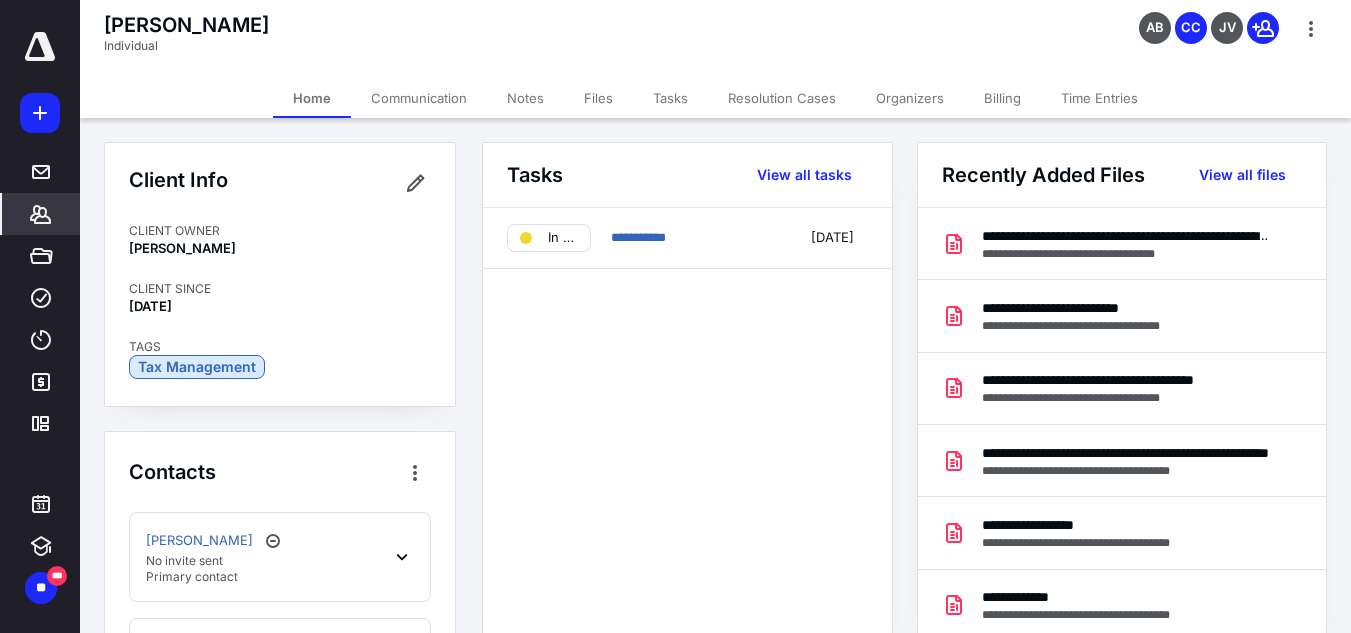 click on "Files" at bounding box center [598, 98] 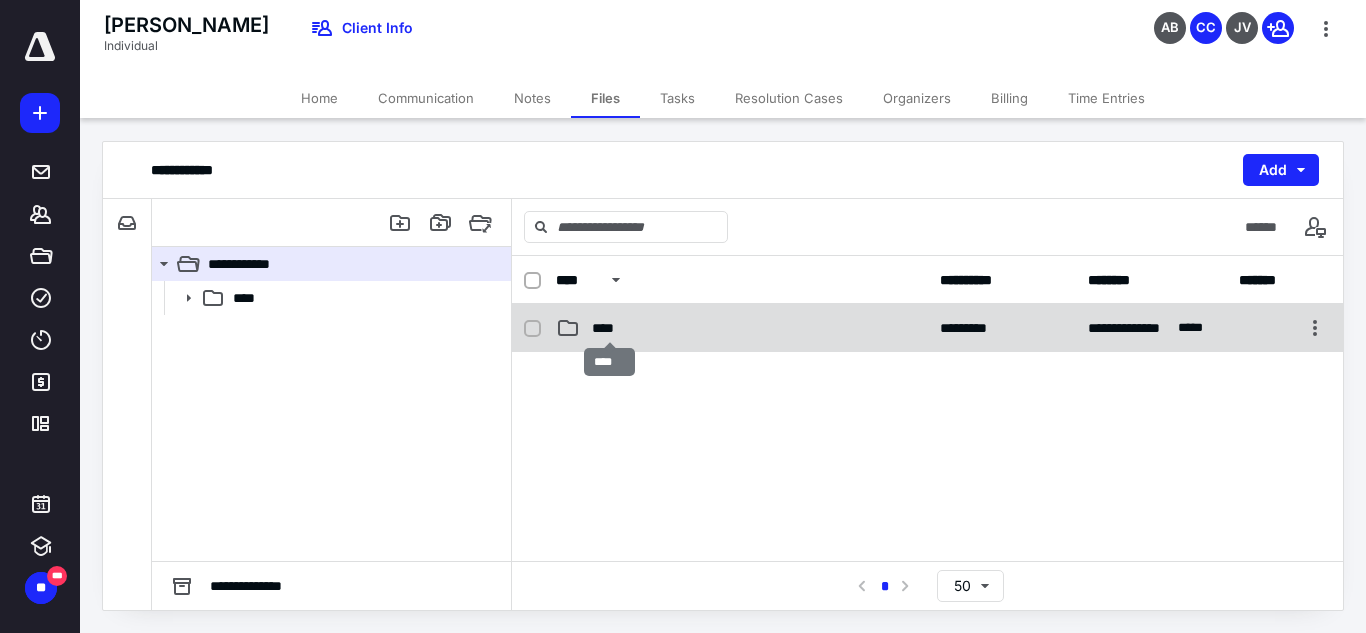 click on "****" at bounding box center [610, 328] 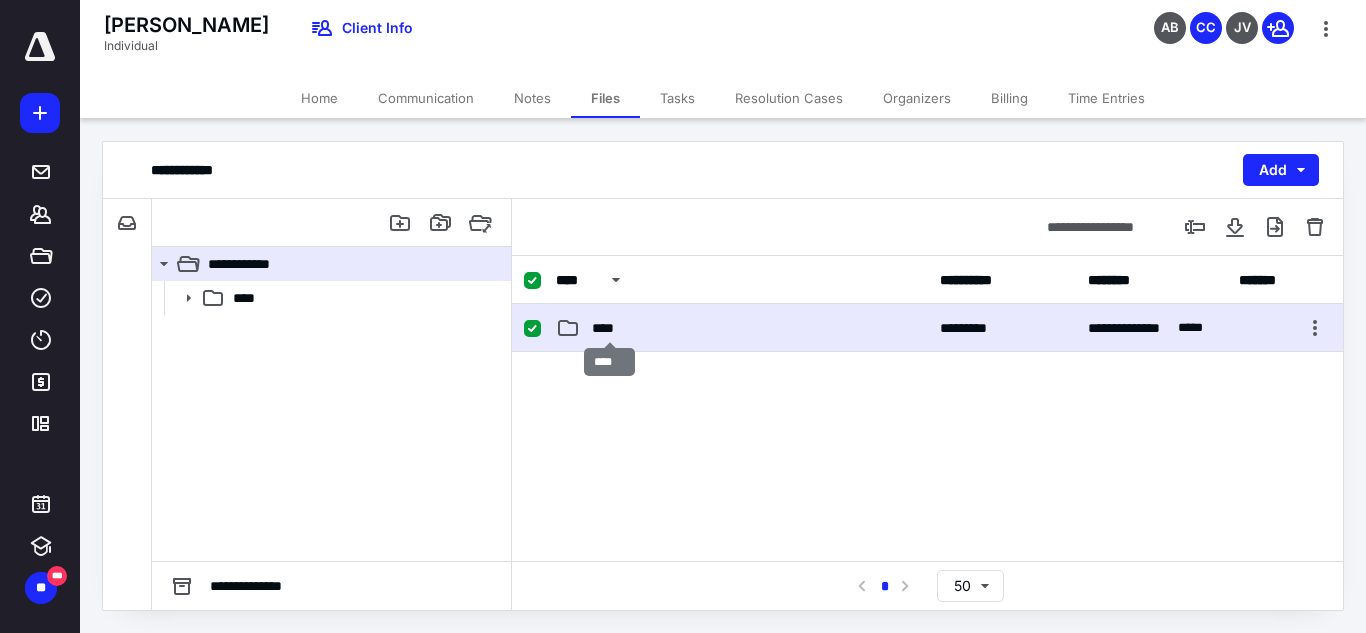 click on "****" at bounding box center [610, 328] 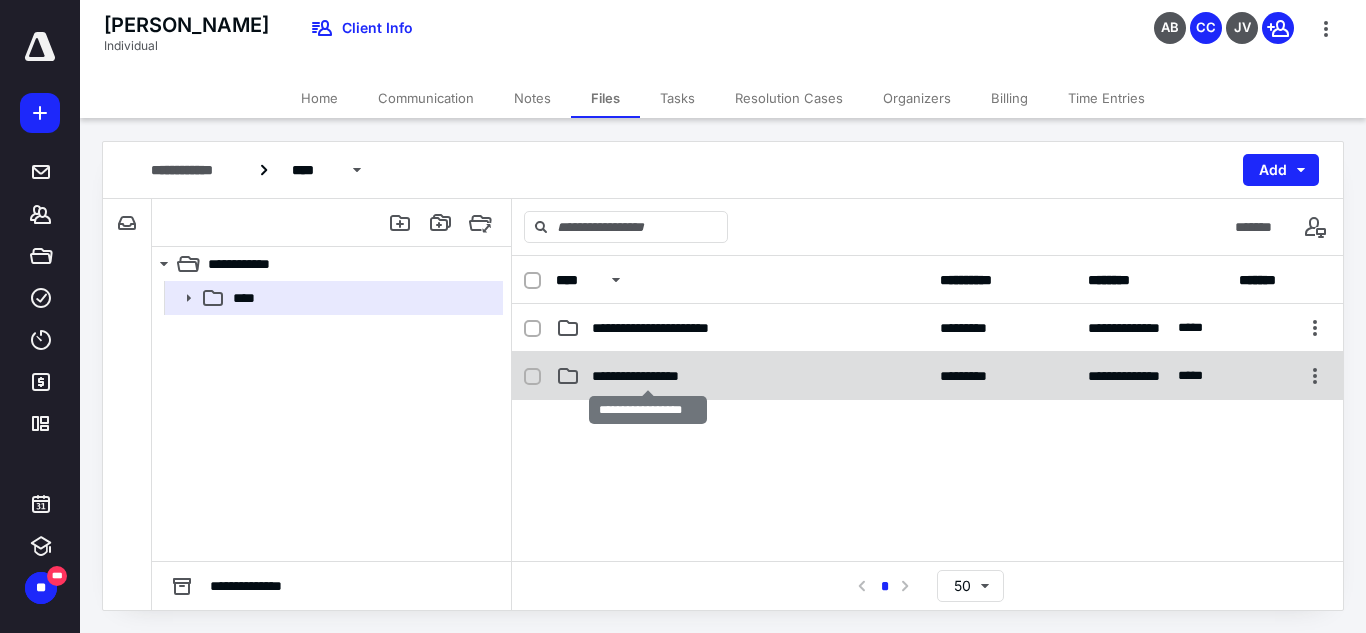 click on "**********" at bounding box center [648, 376] 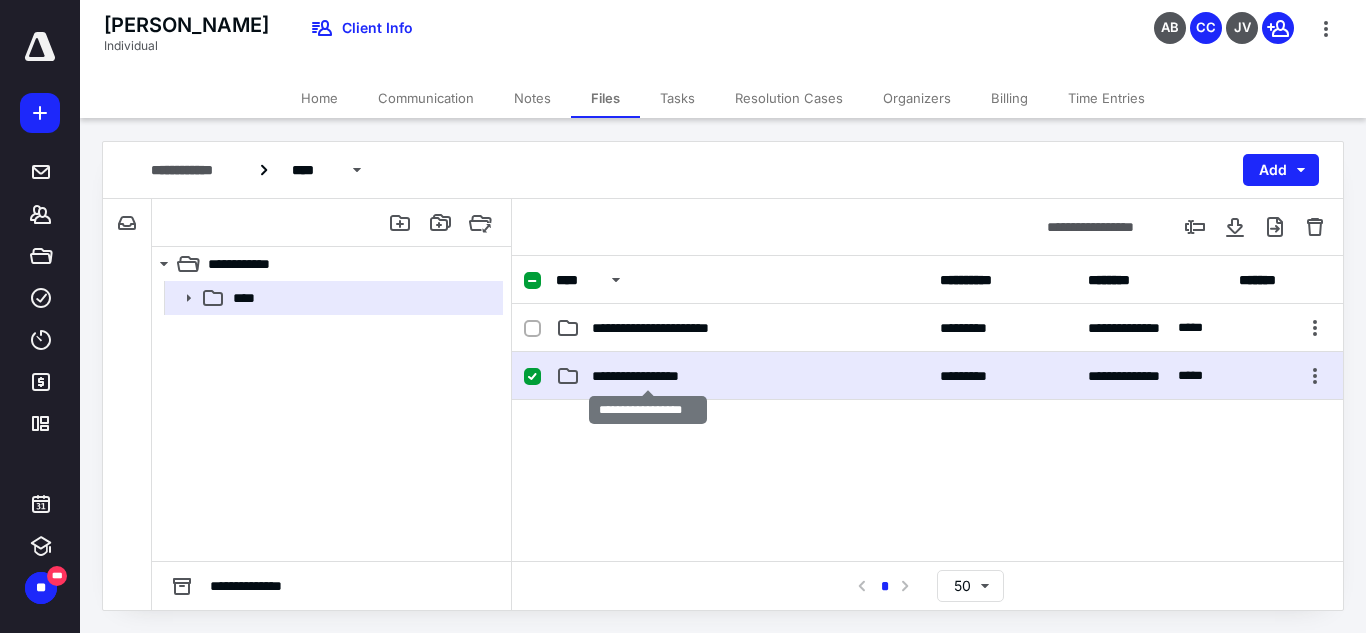 click on "**********" at bounding box center (648, 376) 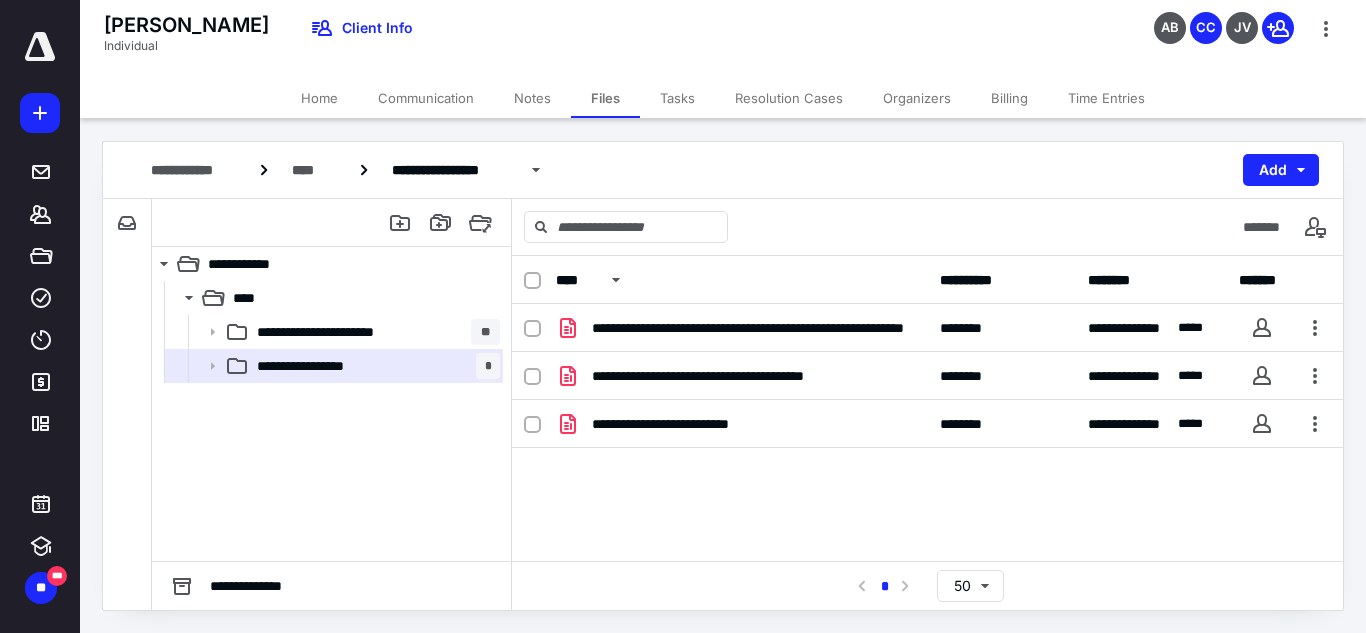 click on "Tasks" at bounding box center (677, 98) 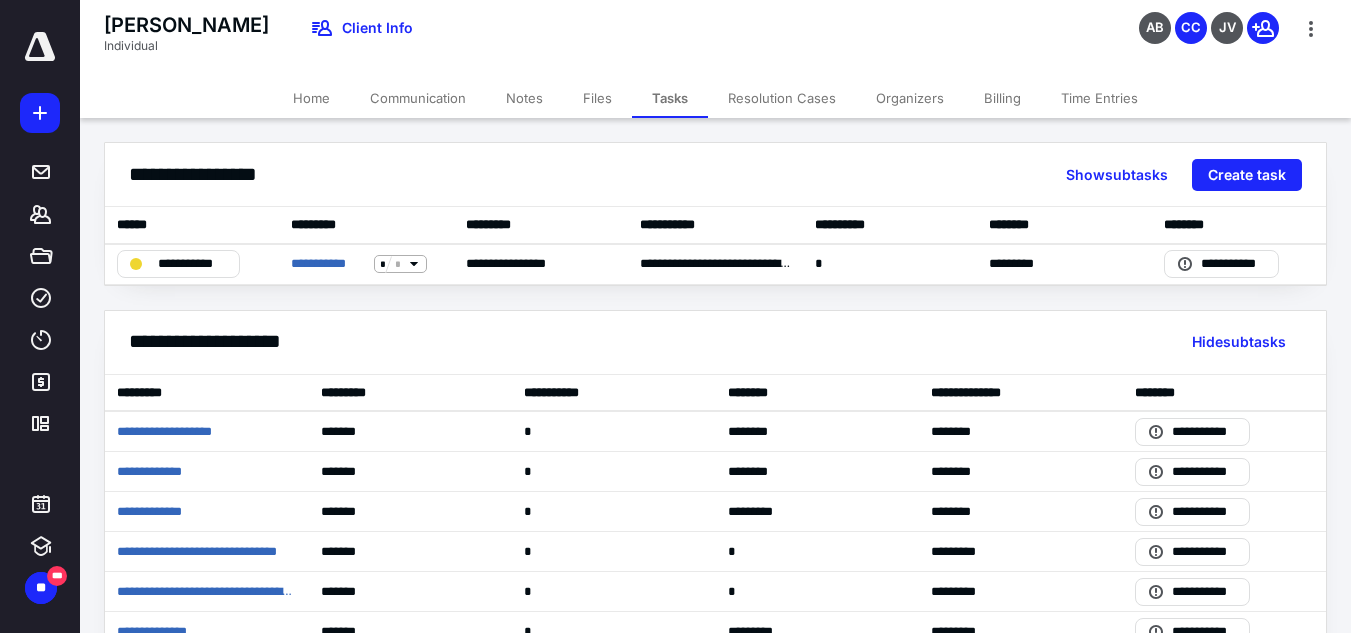 click on "Billing" at bounding box center [1002, 98] 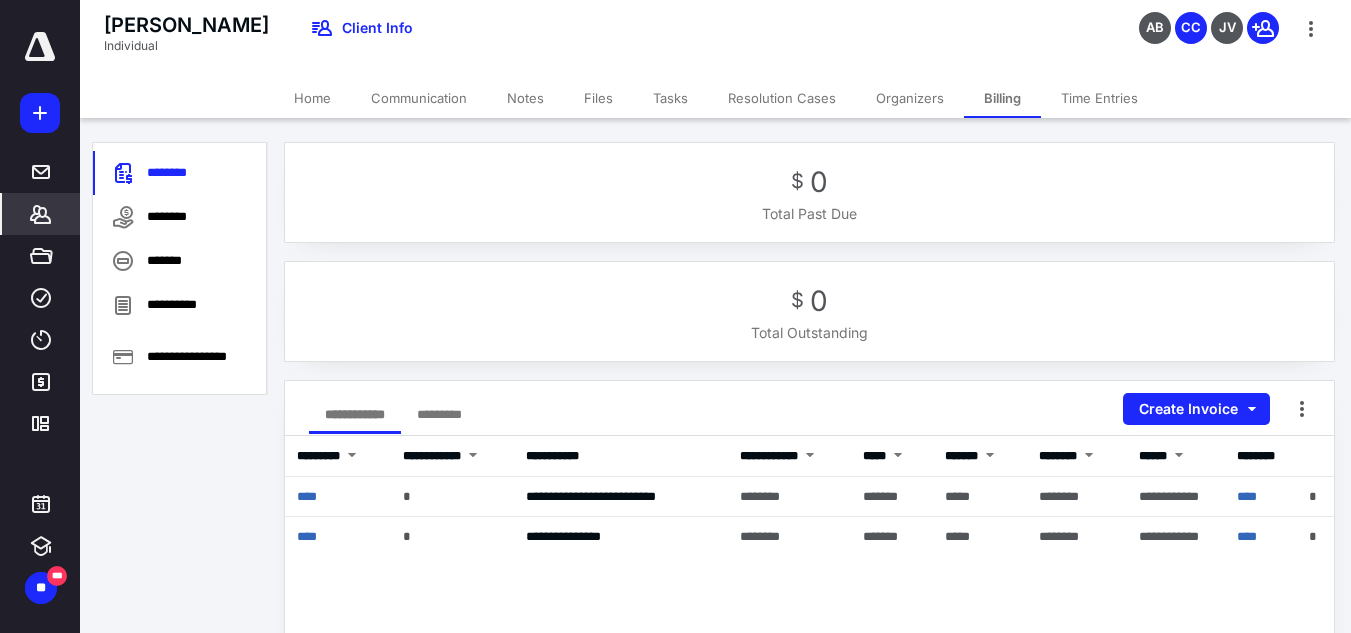 click on "Tasks" at bounding box center [670, 98] 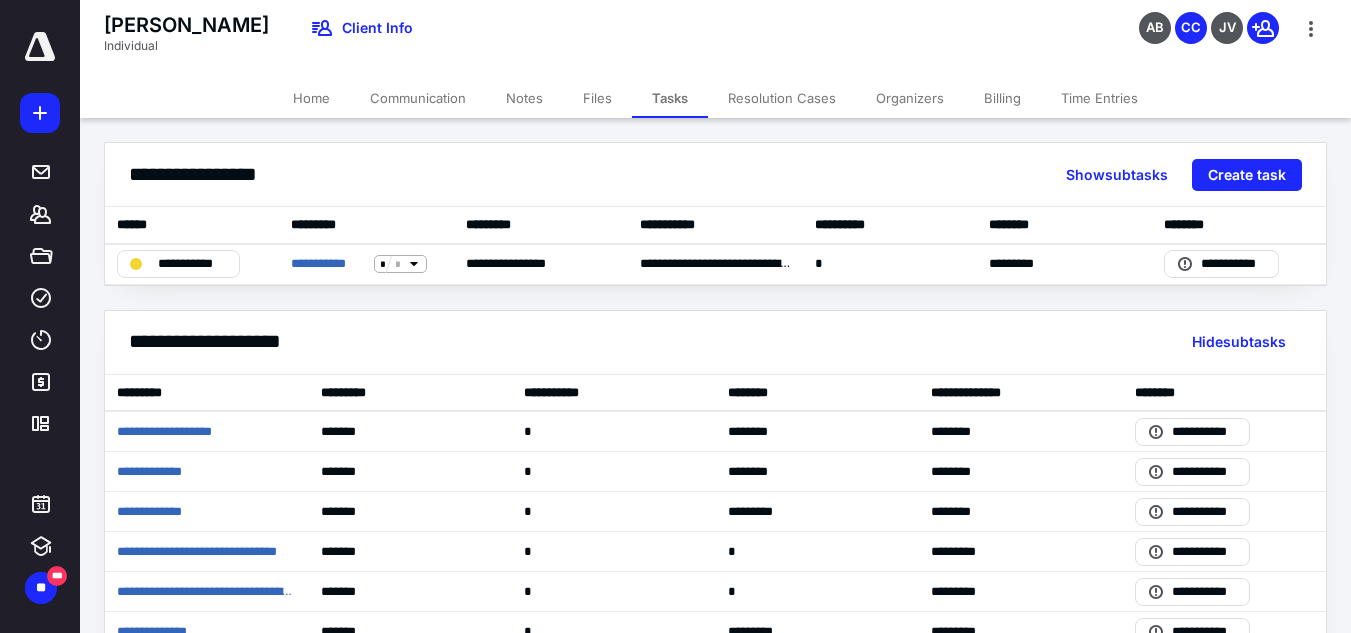click on "[PERSON_NAME] Individual Client Info AB CC JV" at bounding box center [715, 39] 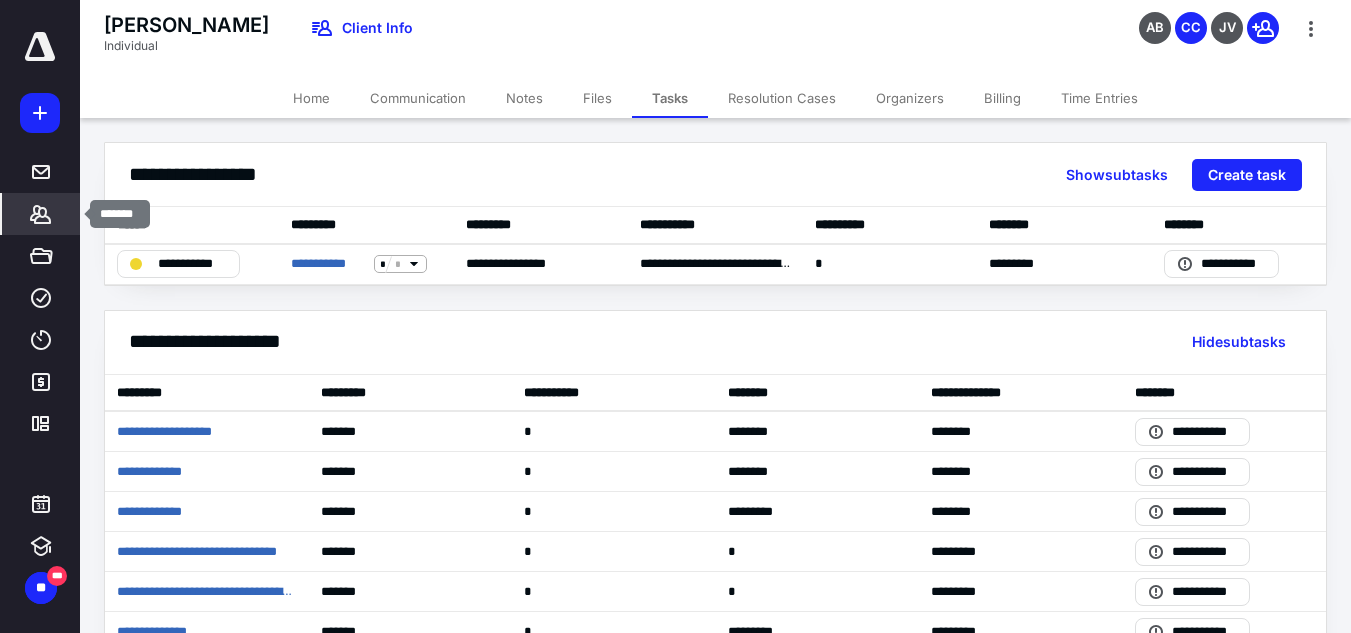 click 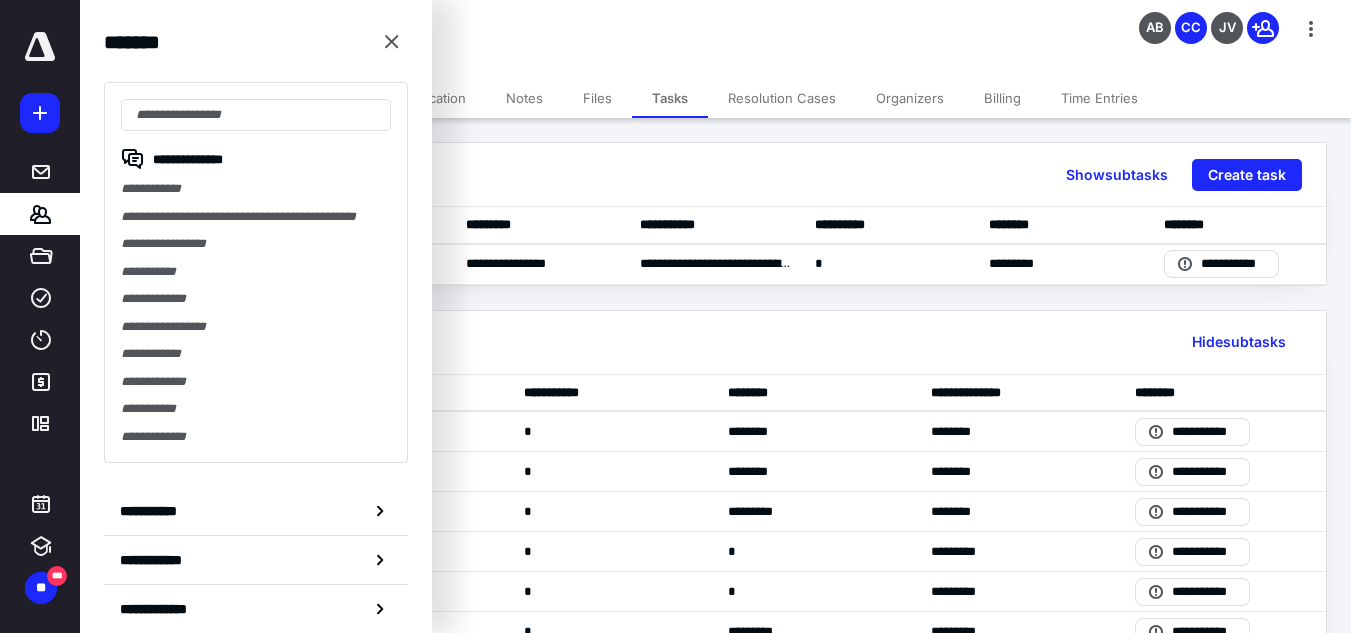 click on "******   *****   *** Show  subtasks Create task" at bounding box center (715, 175) 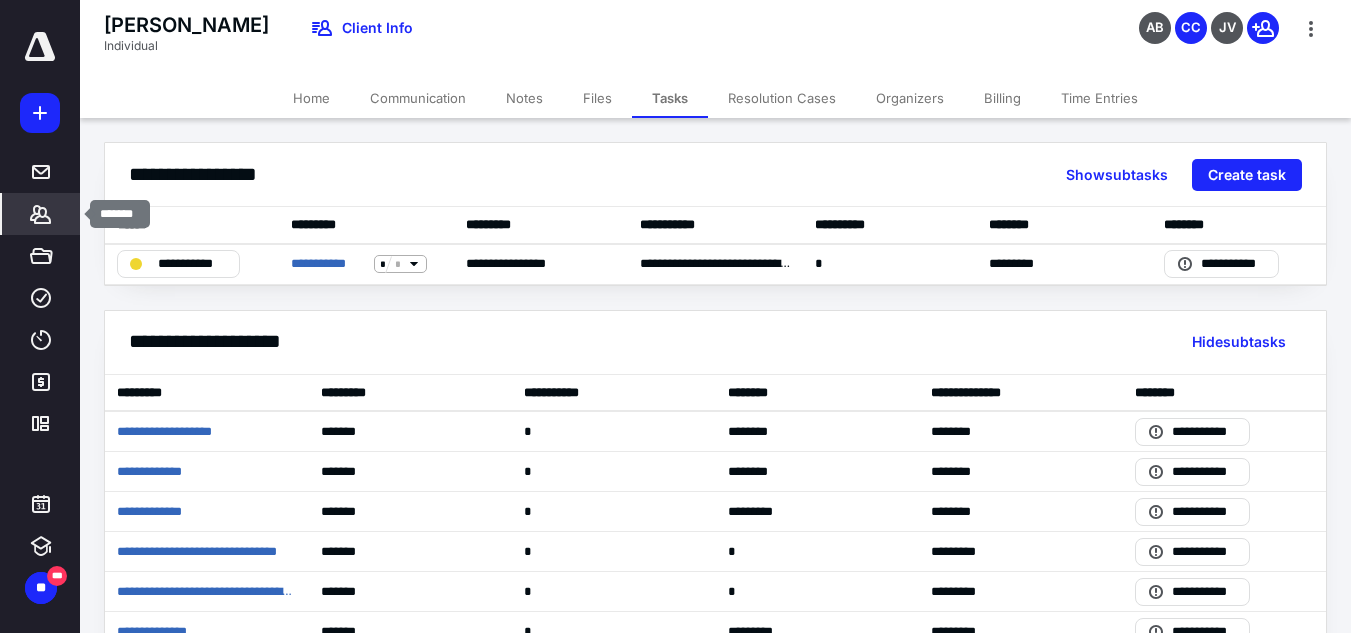 click 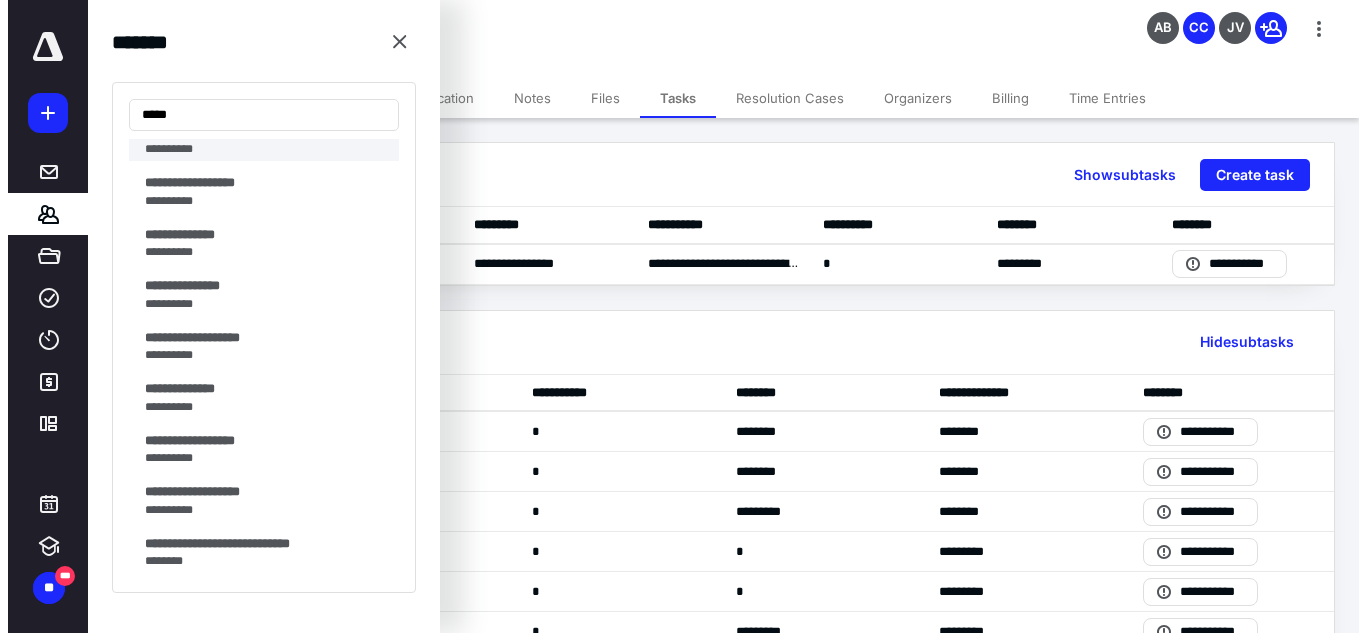 scroll, scrollTop: 217, scrollLeft: 0, axis: vertical 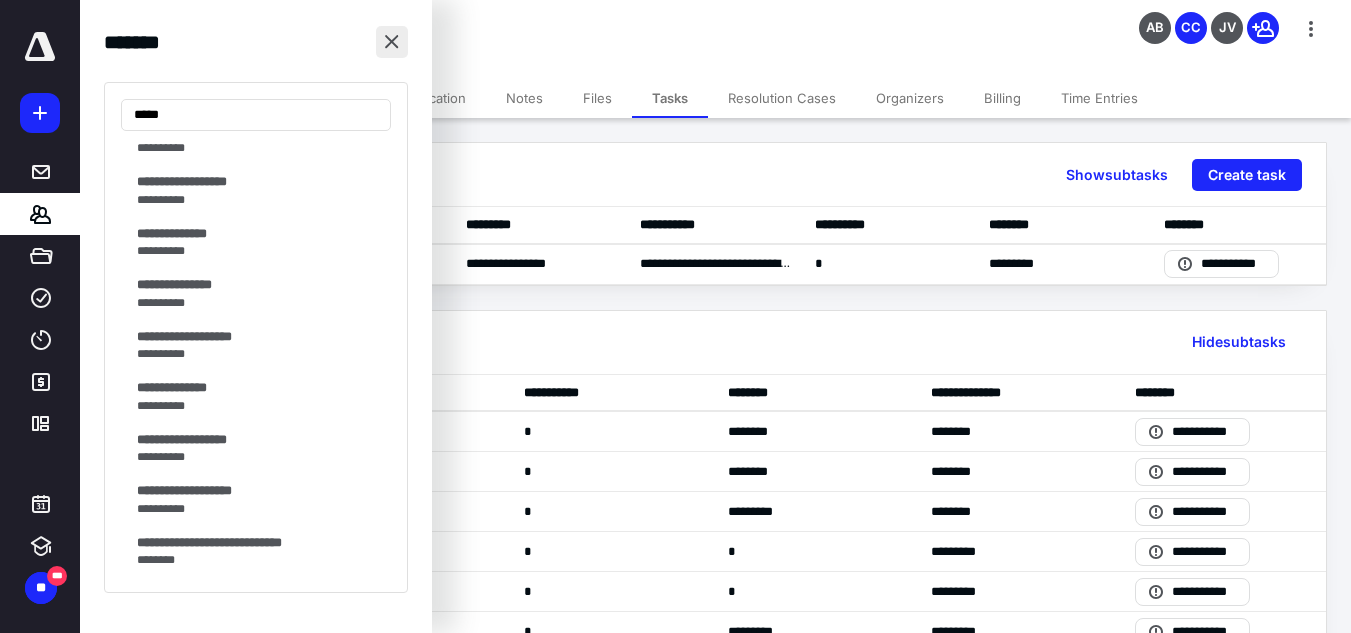 type on "*****" 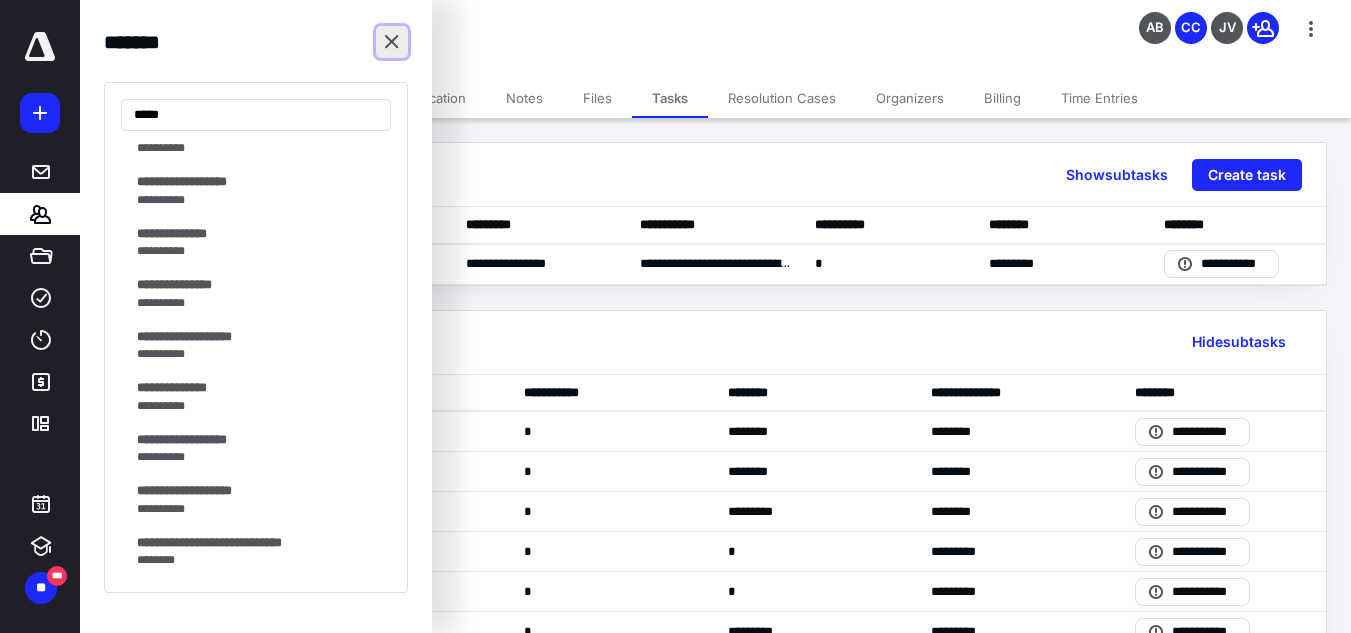 click at bounding box center (392, 42) 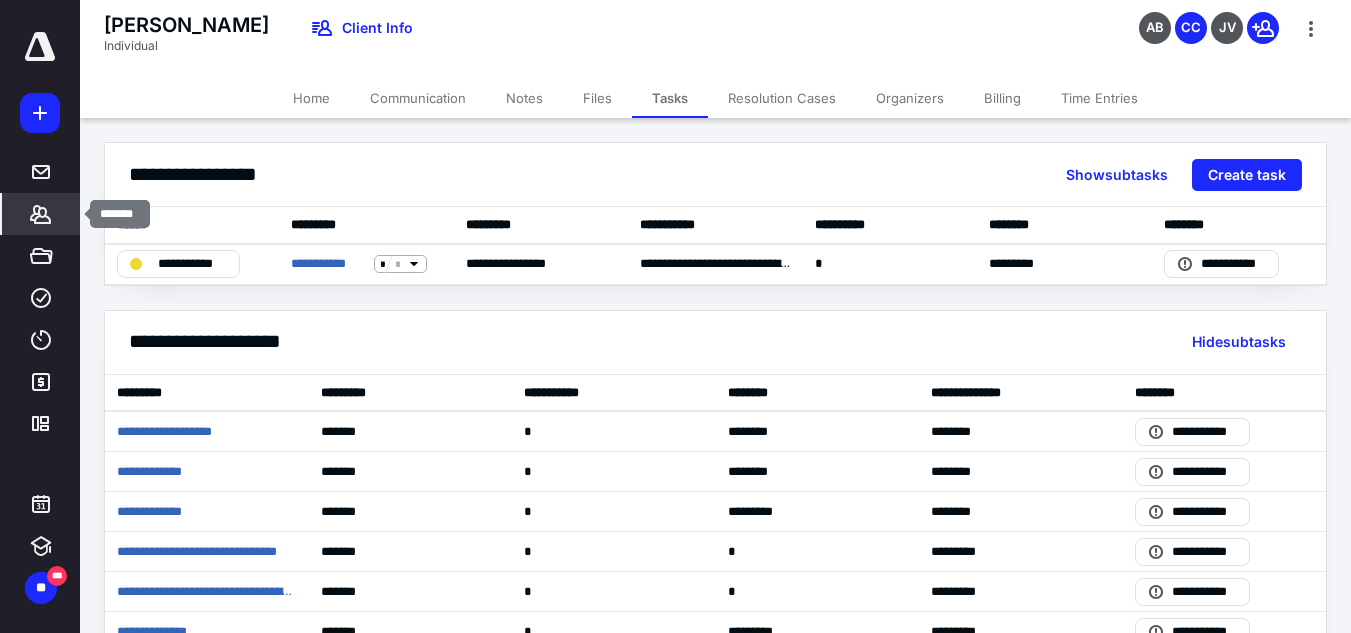 click 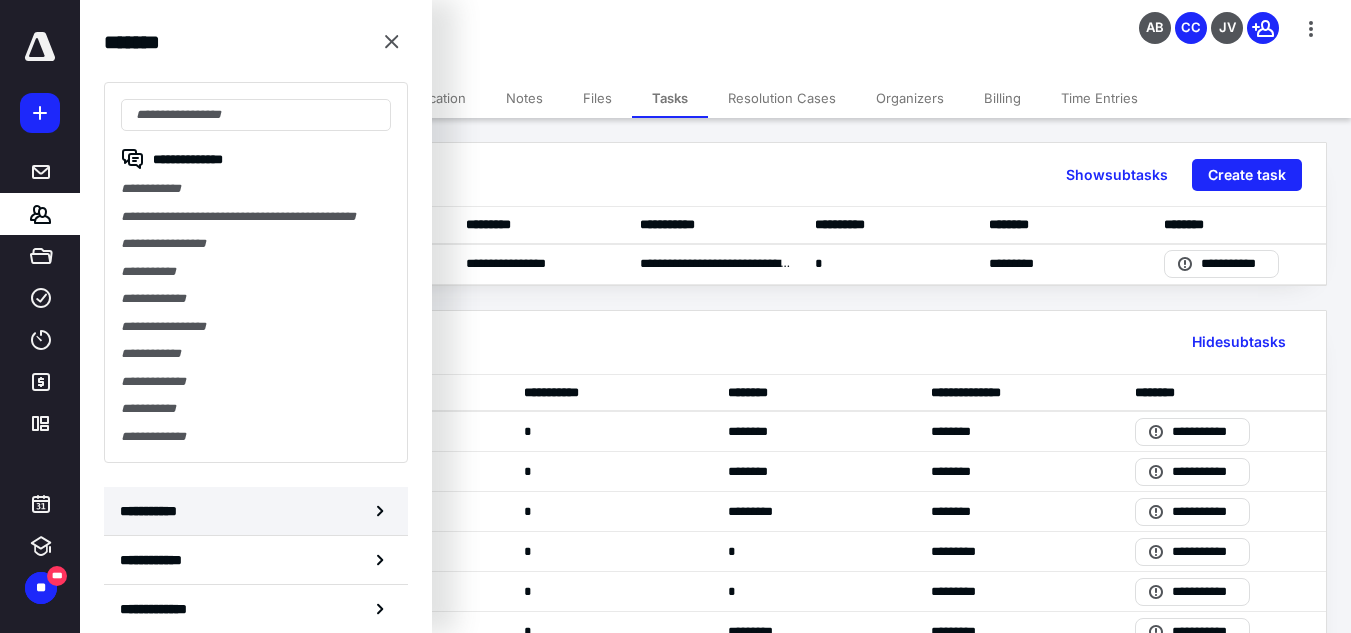 click on "**********" at bounding box center (153, 511) 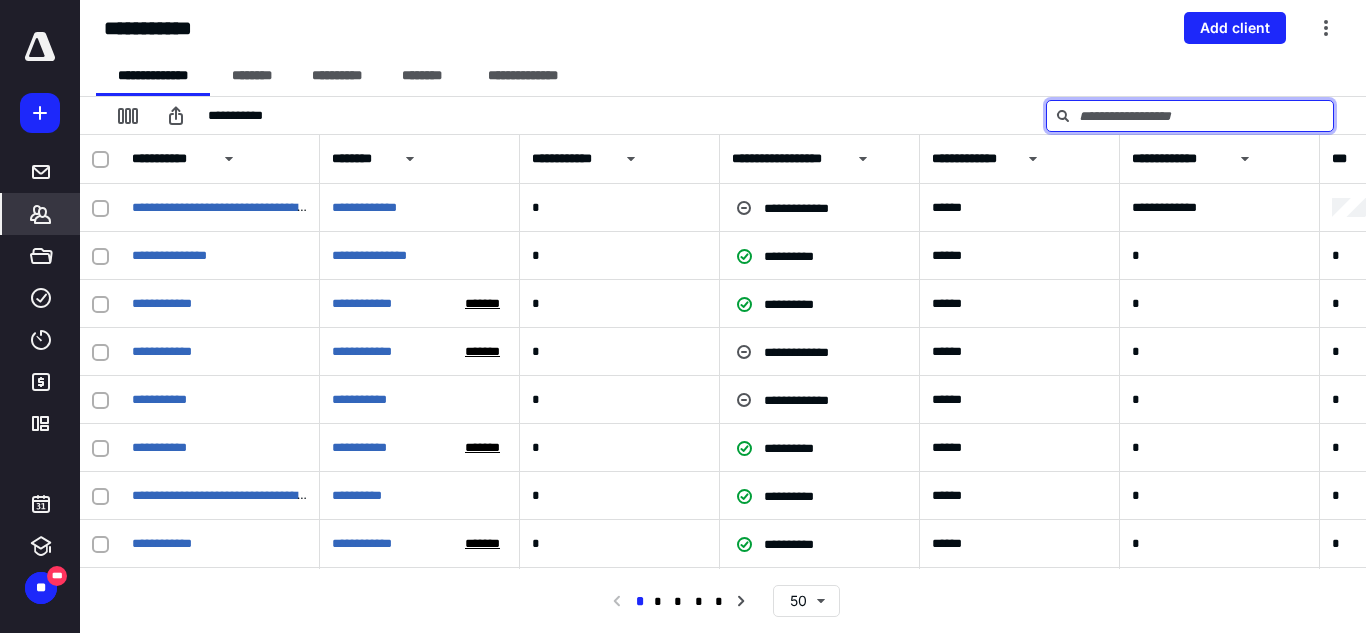 click at bounding box center (1190, 116) 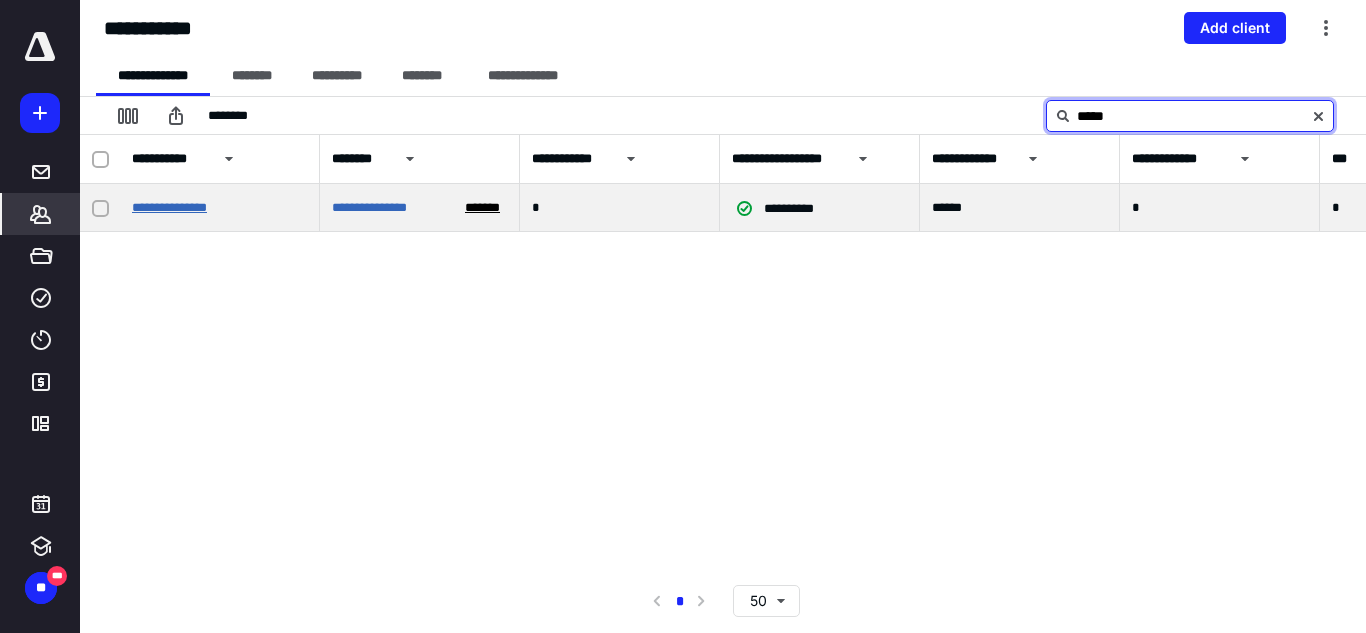 type on "*****" 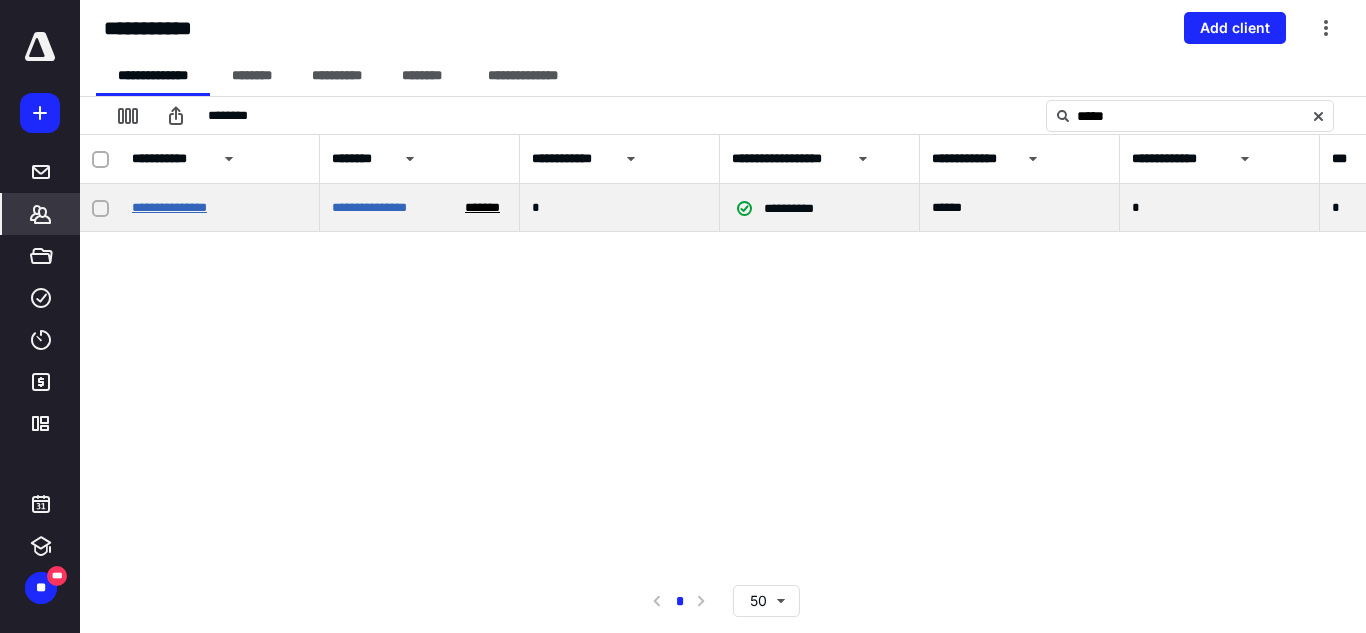 click on "**********" at bounding box center (169, 207) 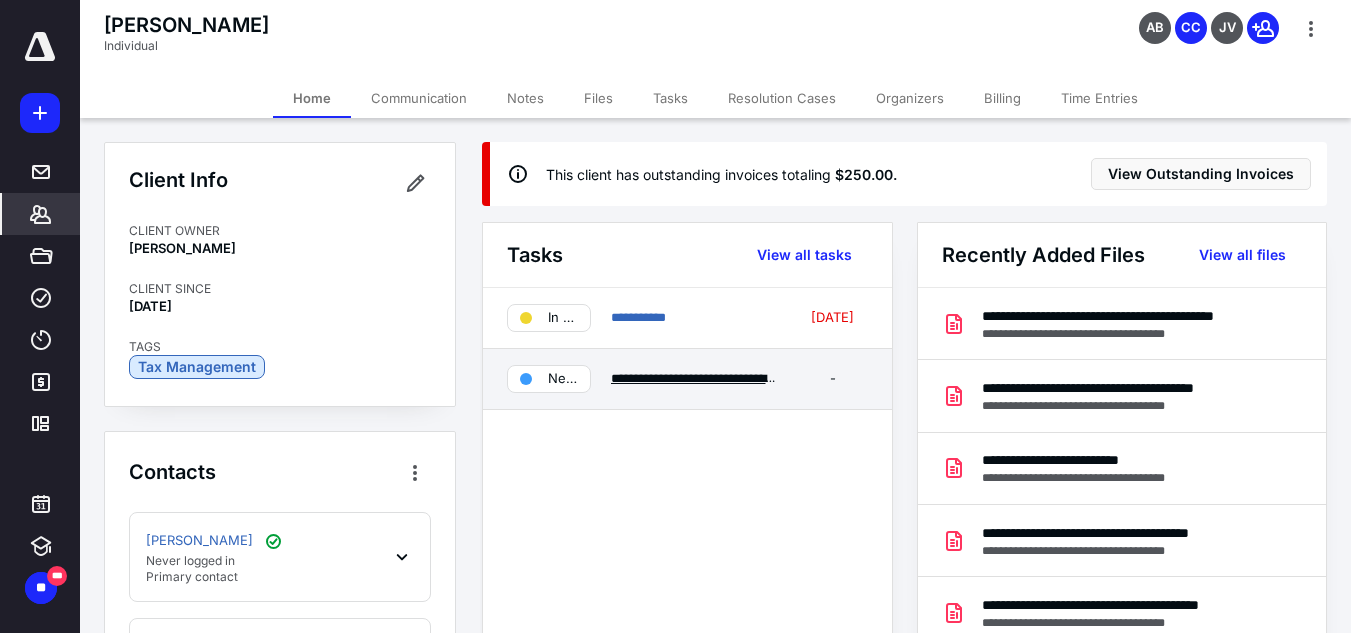 click on "**********" at bounding box center (716, 378) 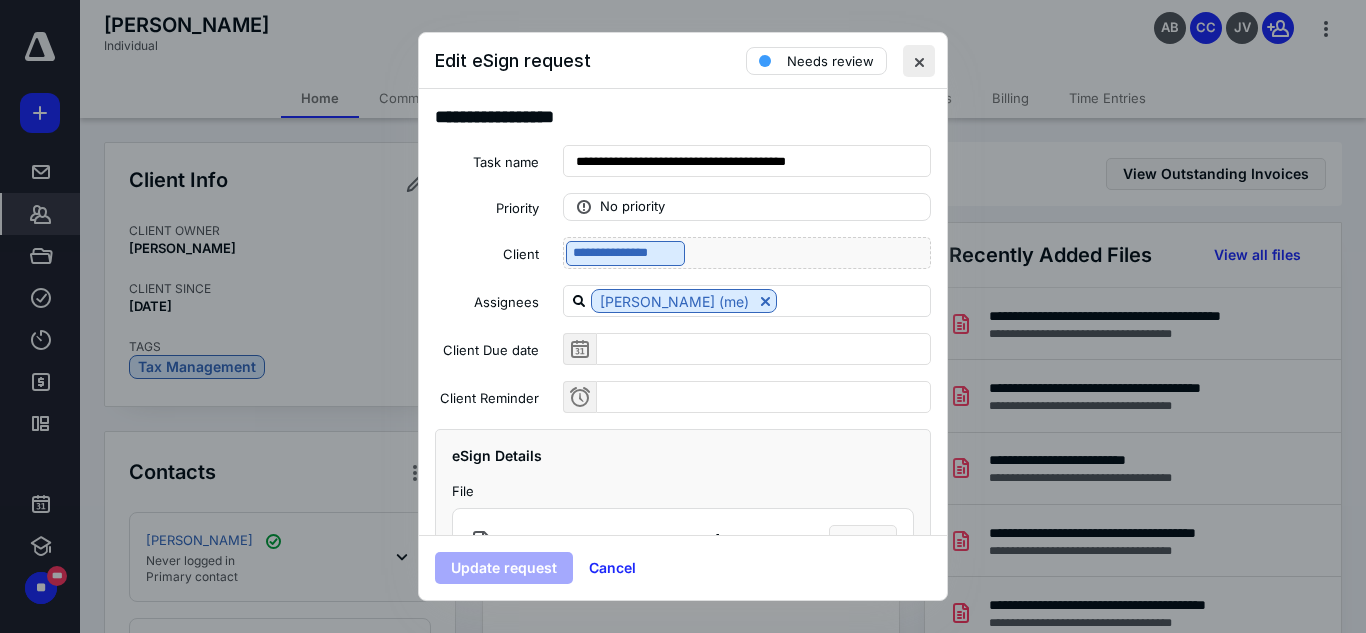click at bounding box center (919, 61) 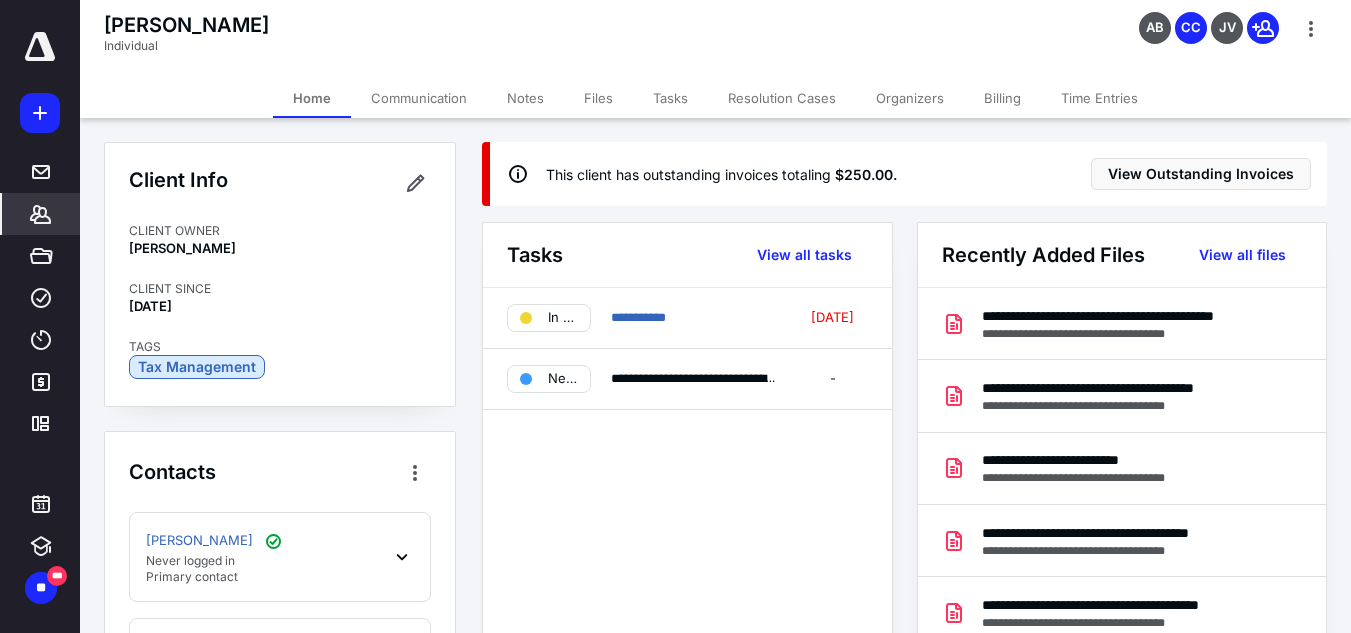 click on "**********" at bounding box center (687, 504) 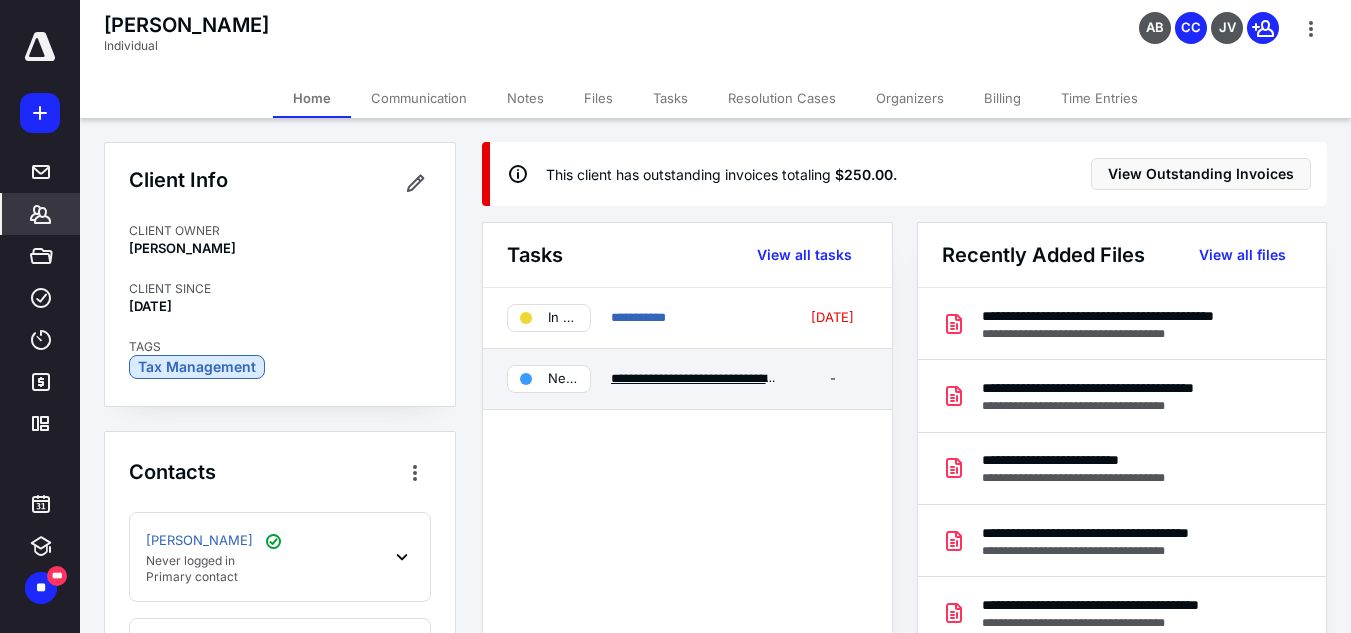 click on "**********" at bounding box center [716, 378] 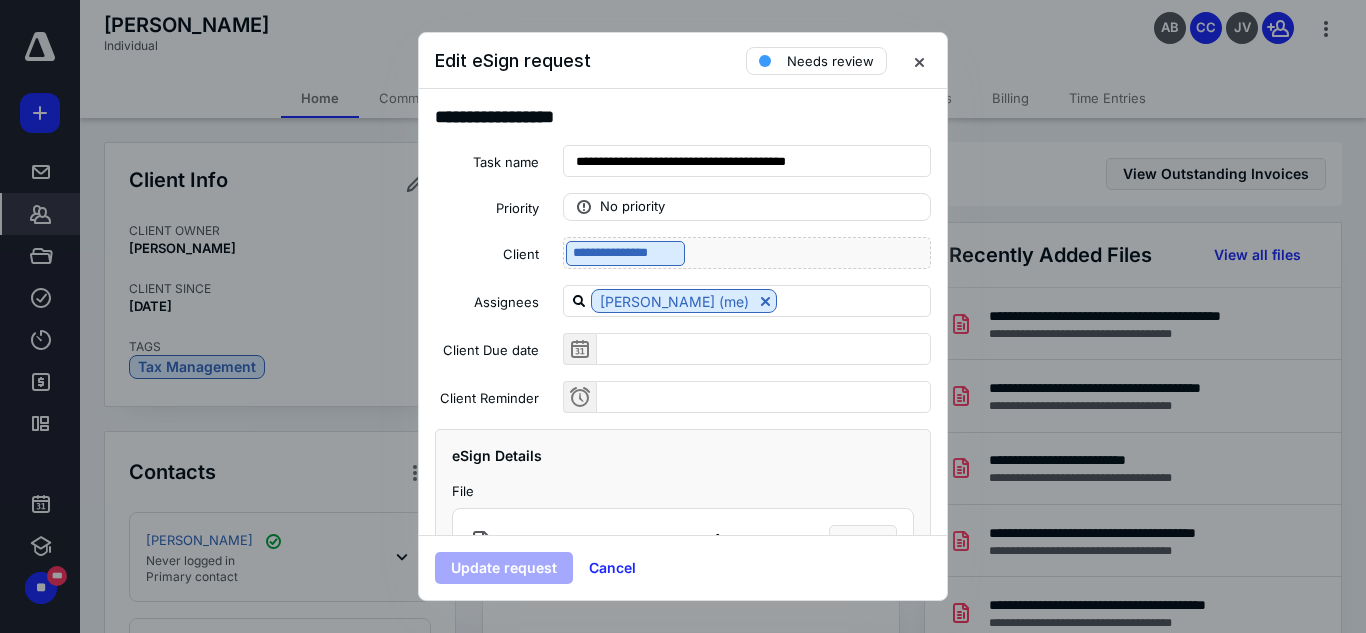 scroll, scrollTop: 214, scrollLeft: 0, axis: vertical 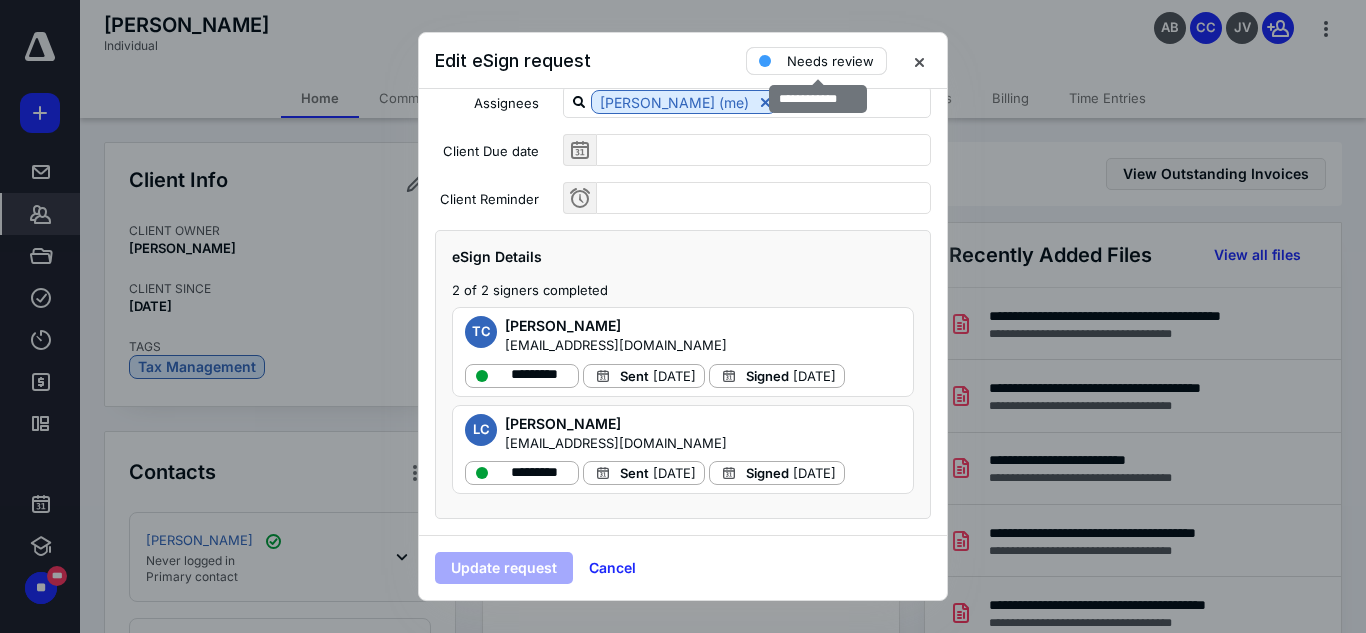 click on "Needs review" at bounding box center [830, 61] 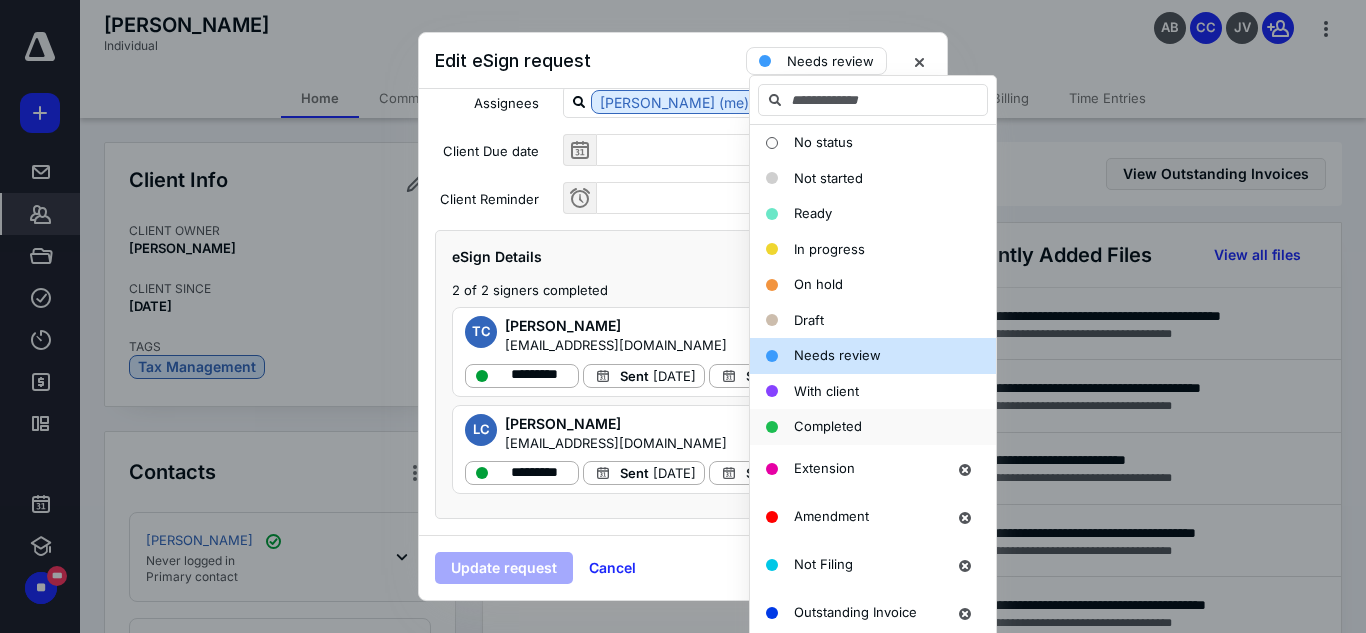 click on "Completed" at bounding box center (828, 427) 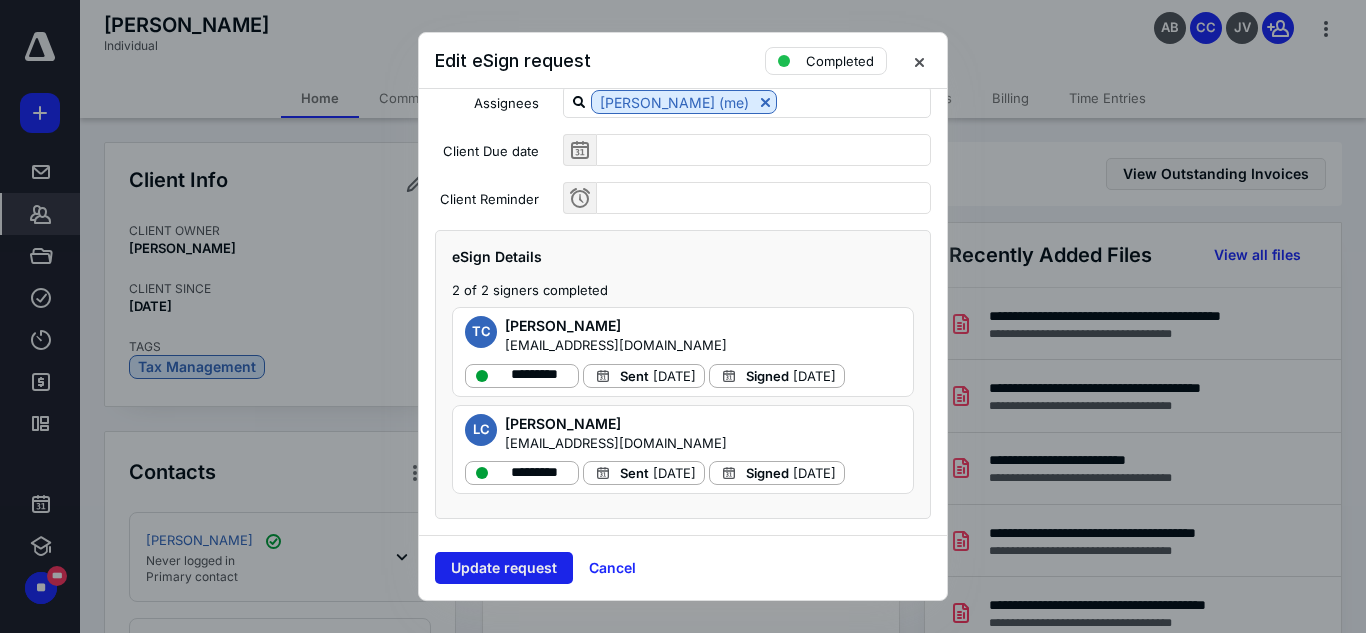 click on "Update request" at bounding box center [504, 568] 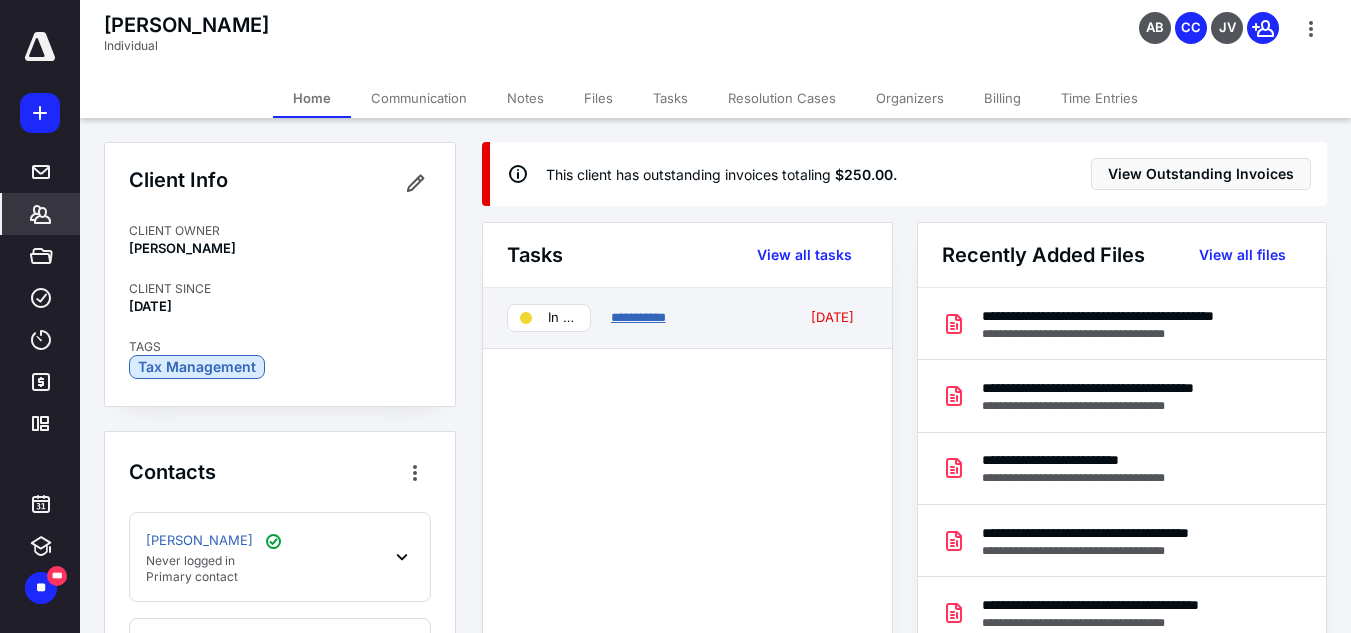 click on "**********" at bounding box center (638, 317) 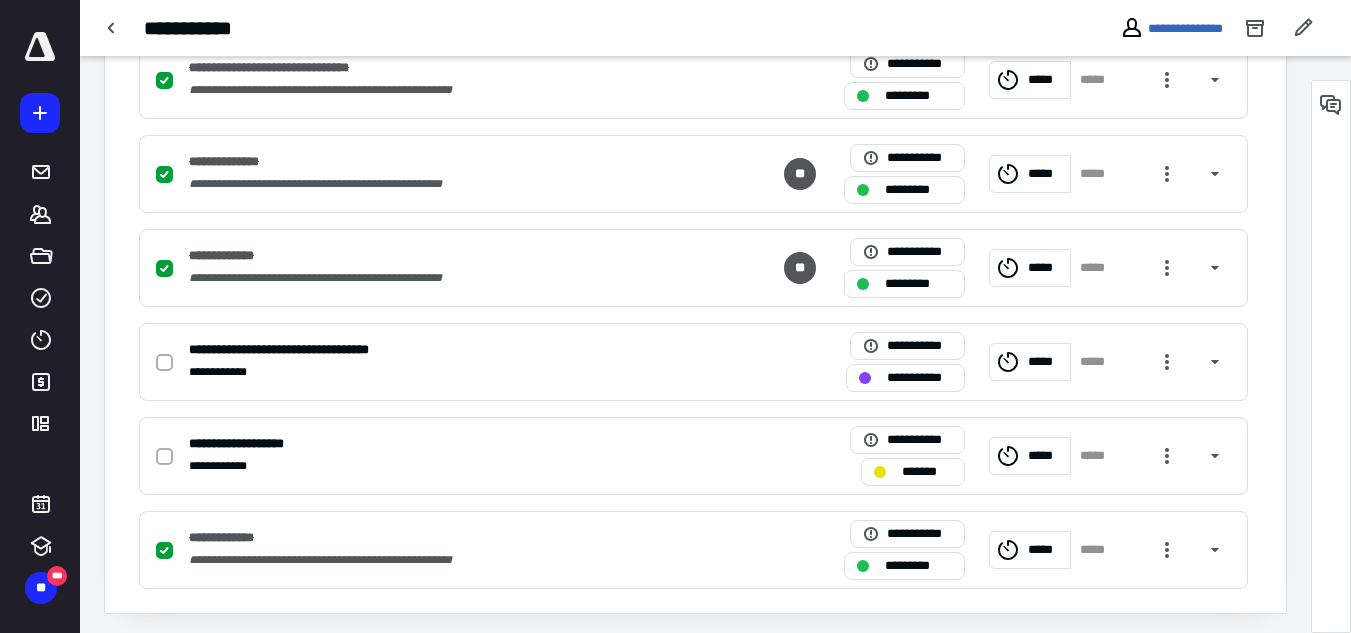 scroll, scrollTop: 726, scrollLeft: 0, axis: vertical 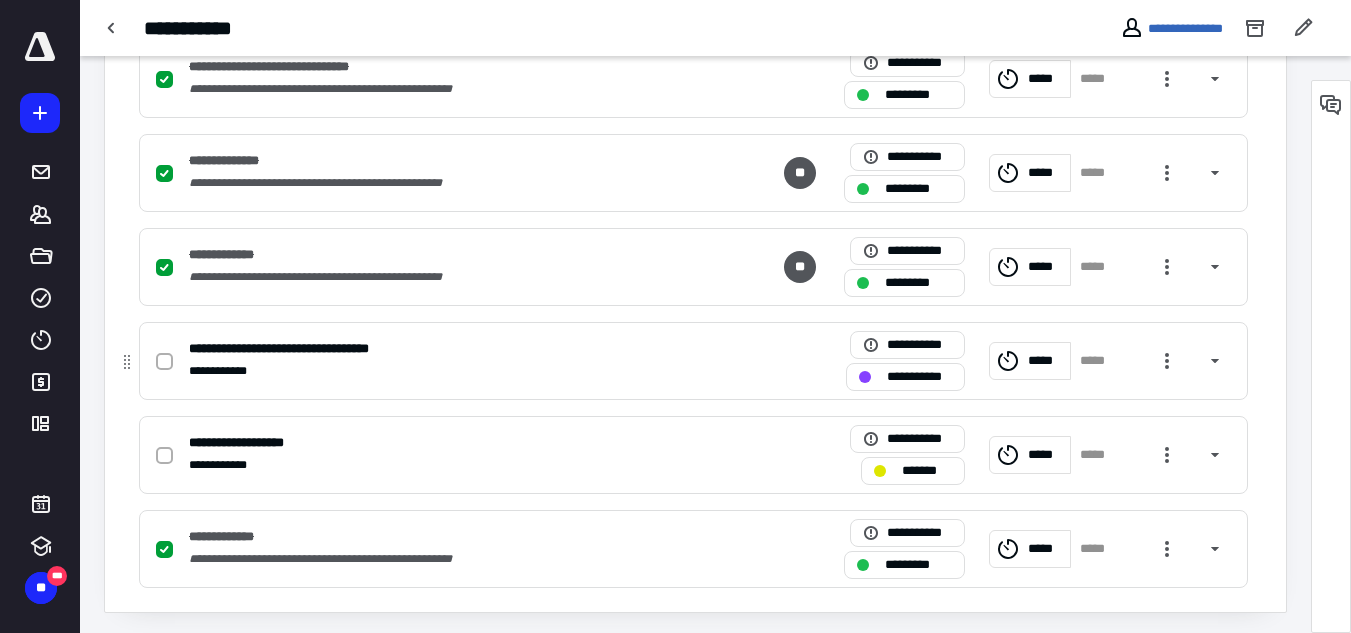 click at bounding box center (164, 362) 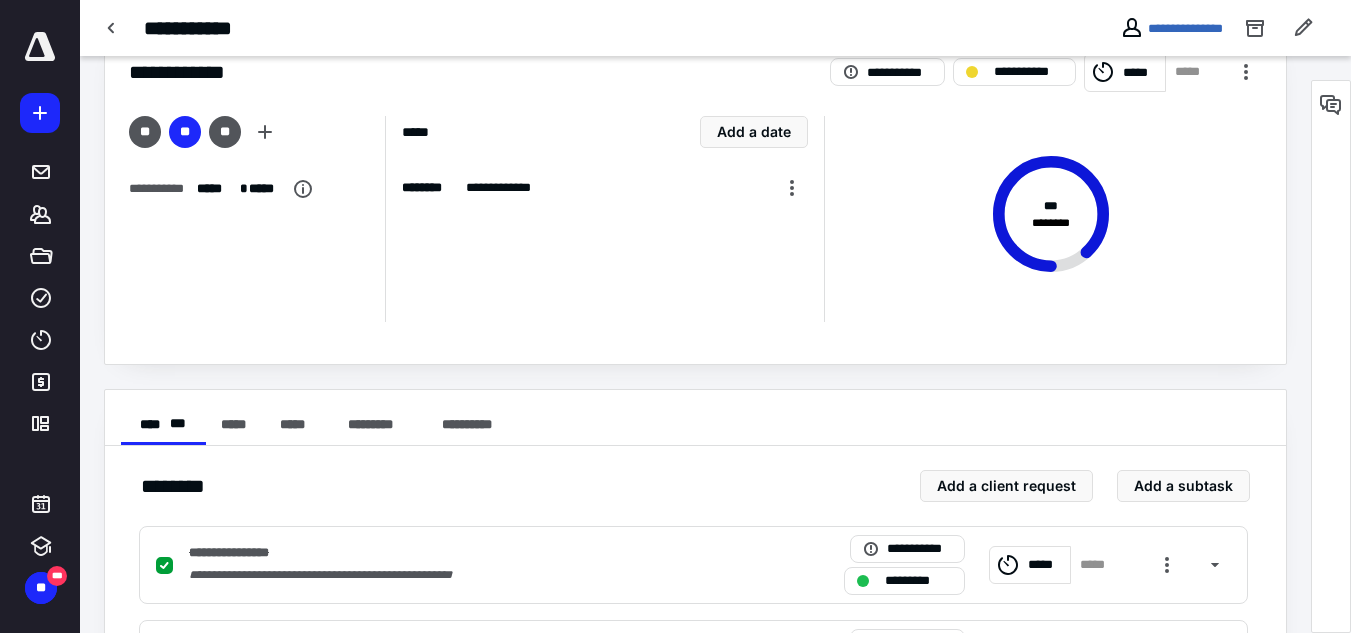 scroll, scrollTop: 0, scrollLeft: 0, axis: both 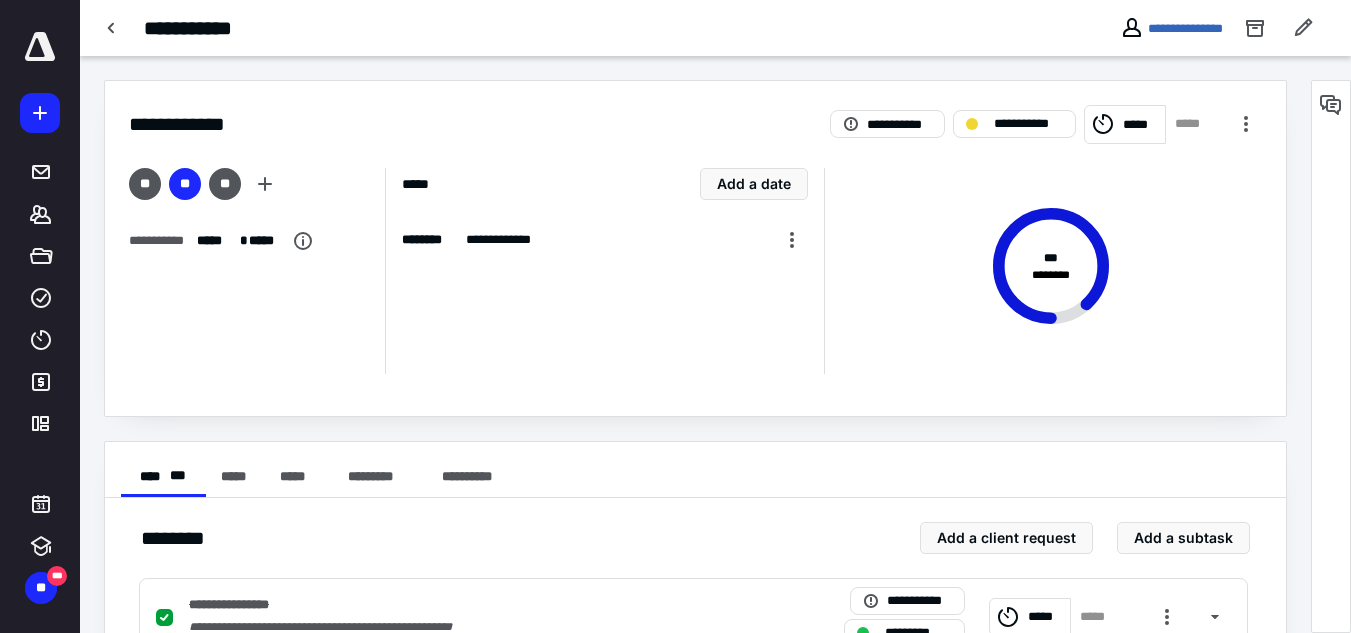 click on "**********" at bounding box center (510, 28) 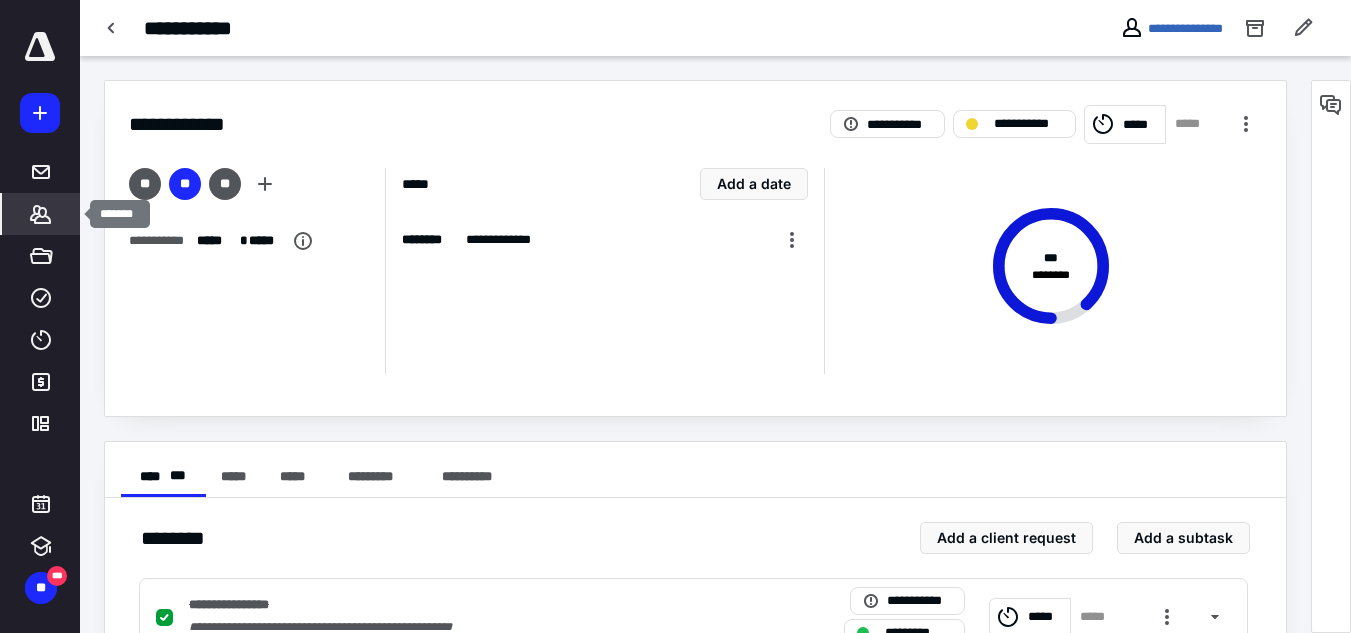 click 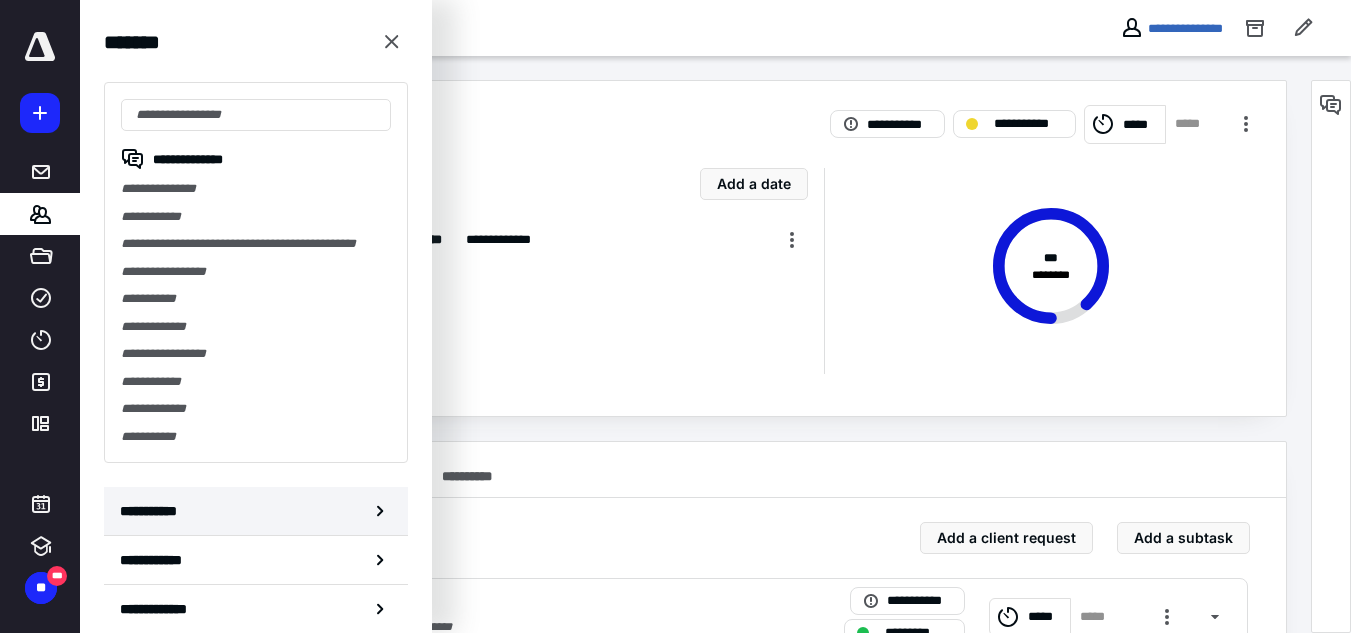 click on "**********" at bounding box center [153, 511] 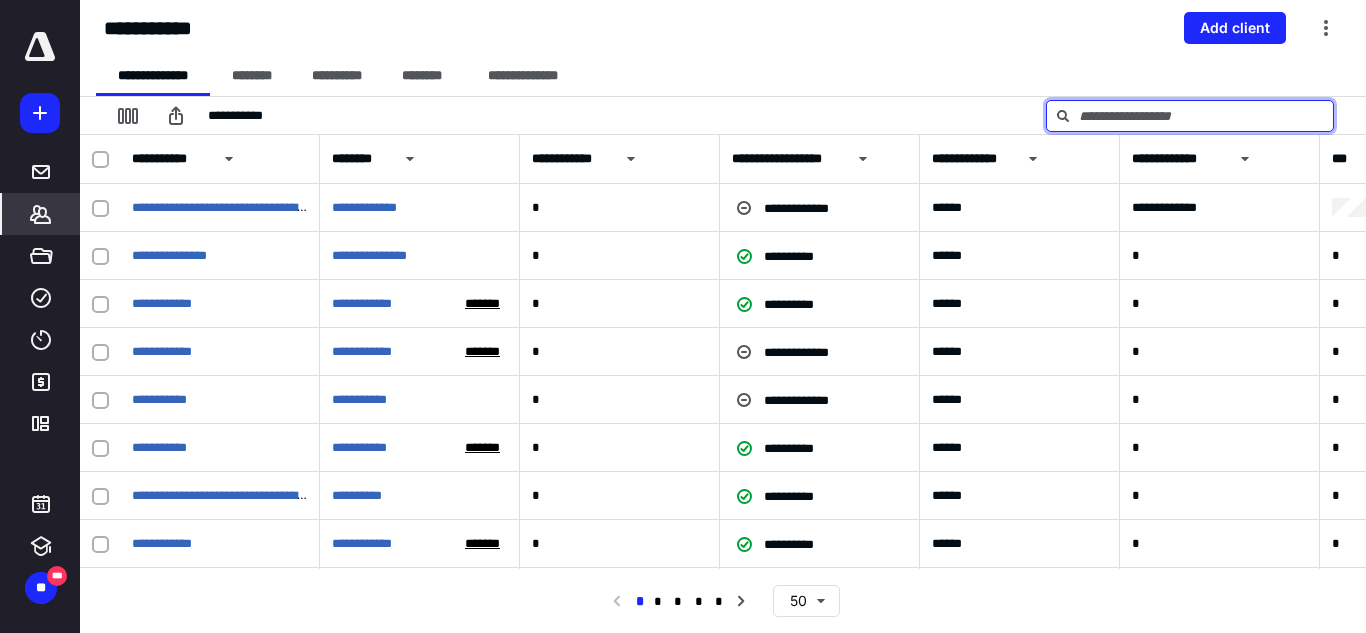 click at bounding box center (1190, 116) 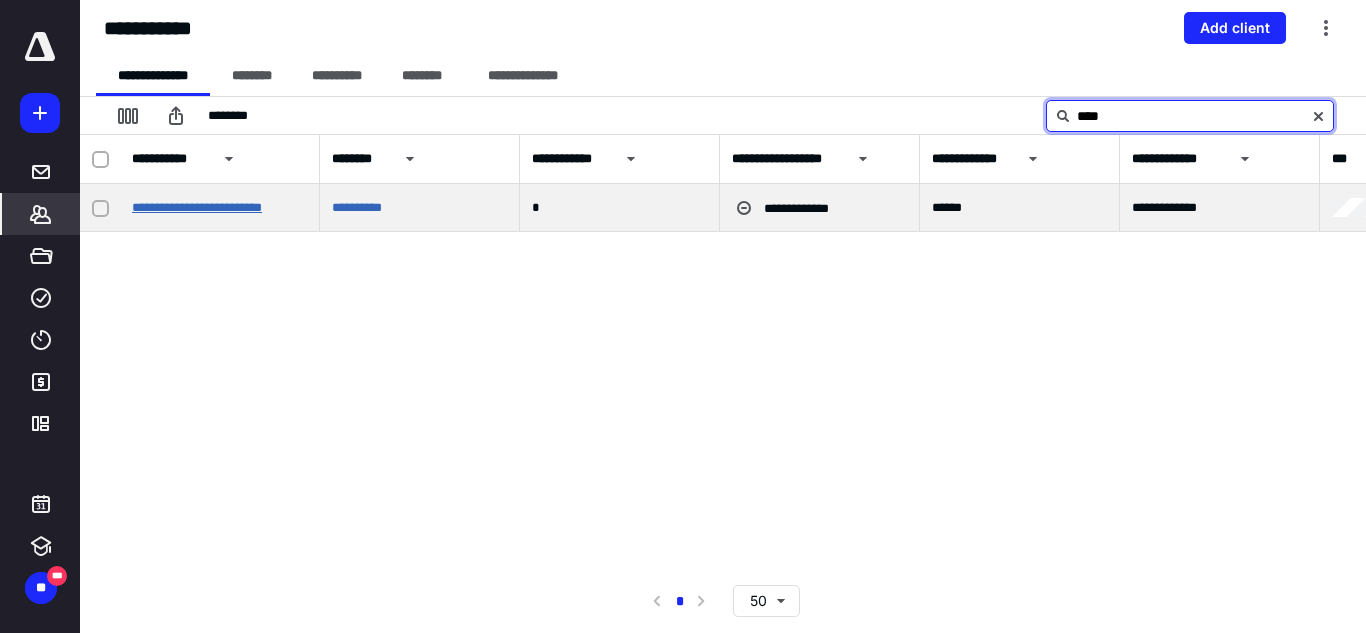 type on "****" 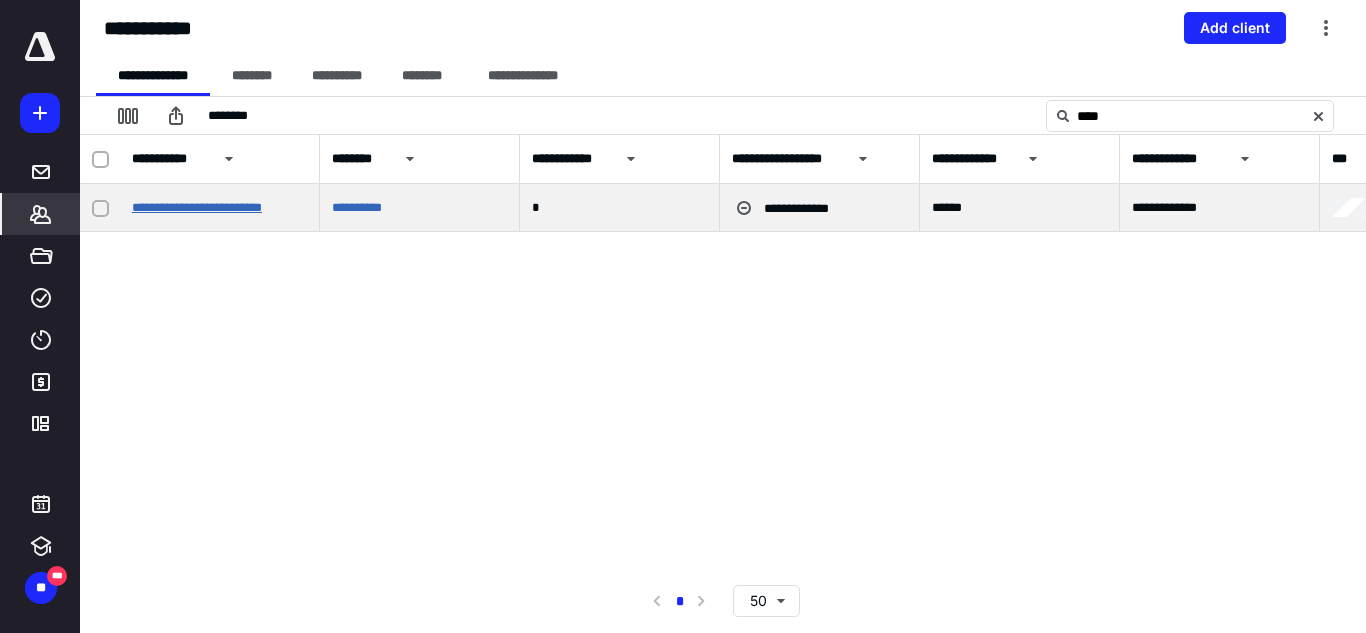 click on "**********" at bounding box center [197, 207] 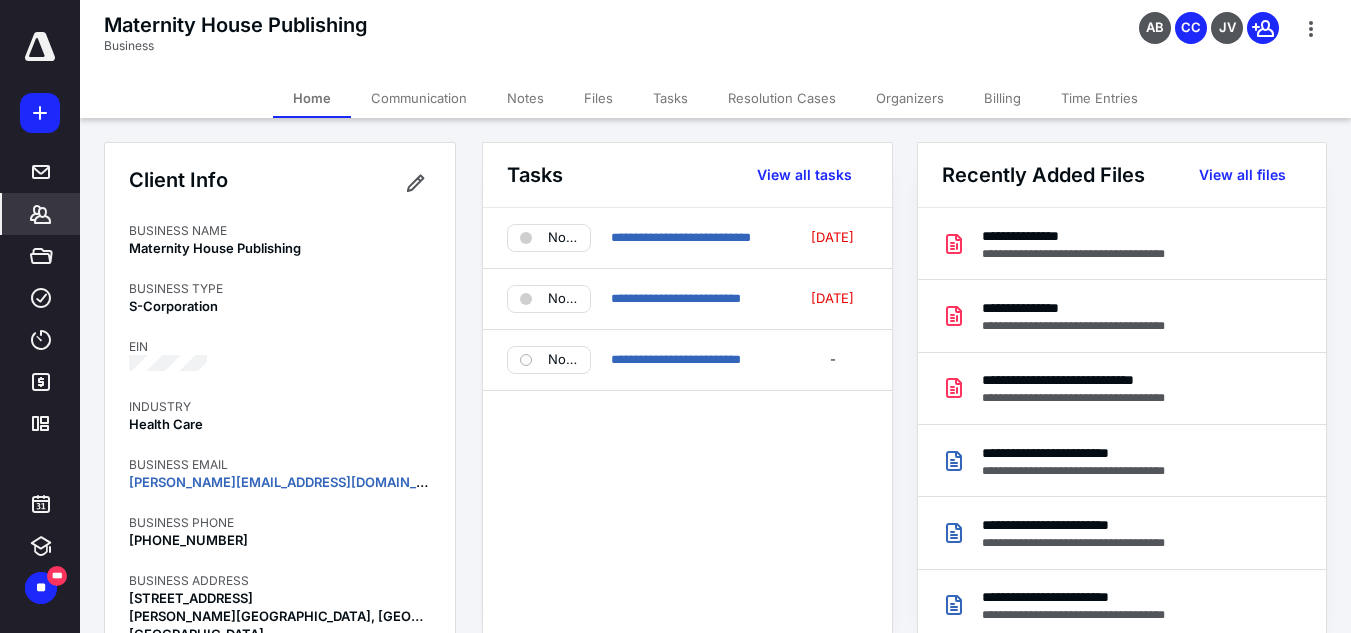 click on "Tasks" at bounding box center [670, 98] 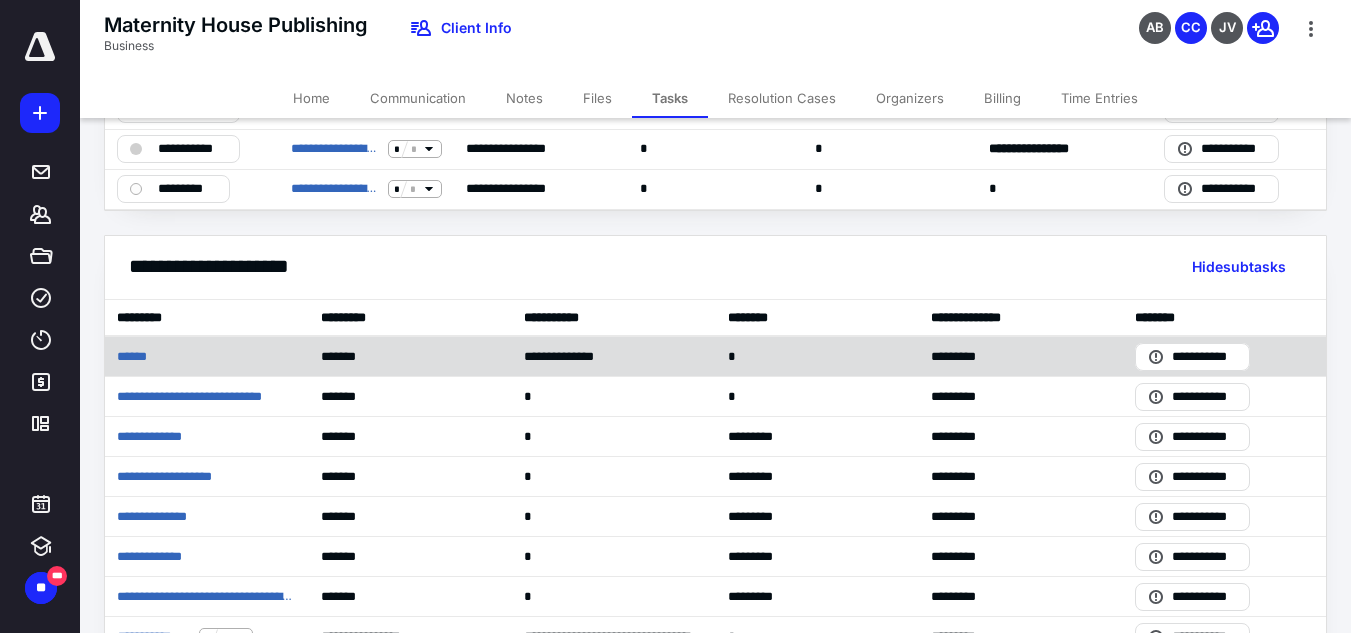 scroll, scrollTop: 159, scrollLeft: 0, axis: vertical 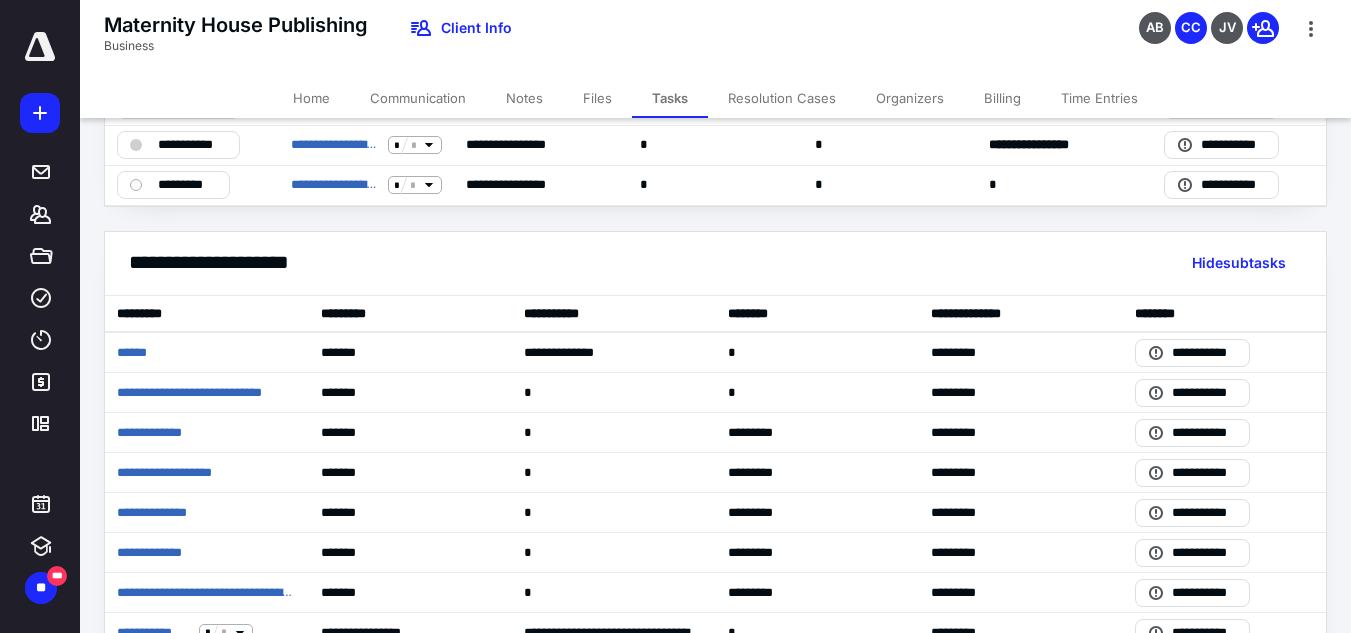 click on "Billing" at bounding box center (1002, 98) 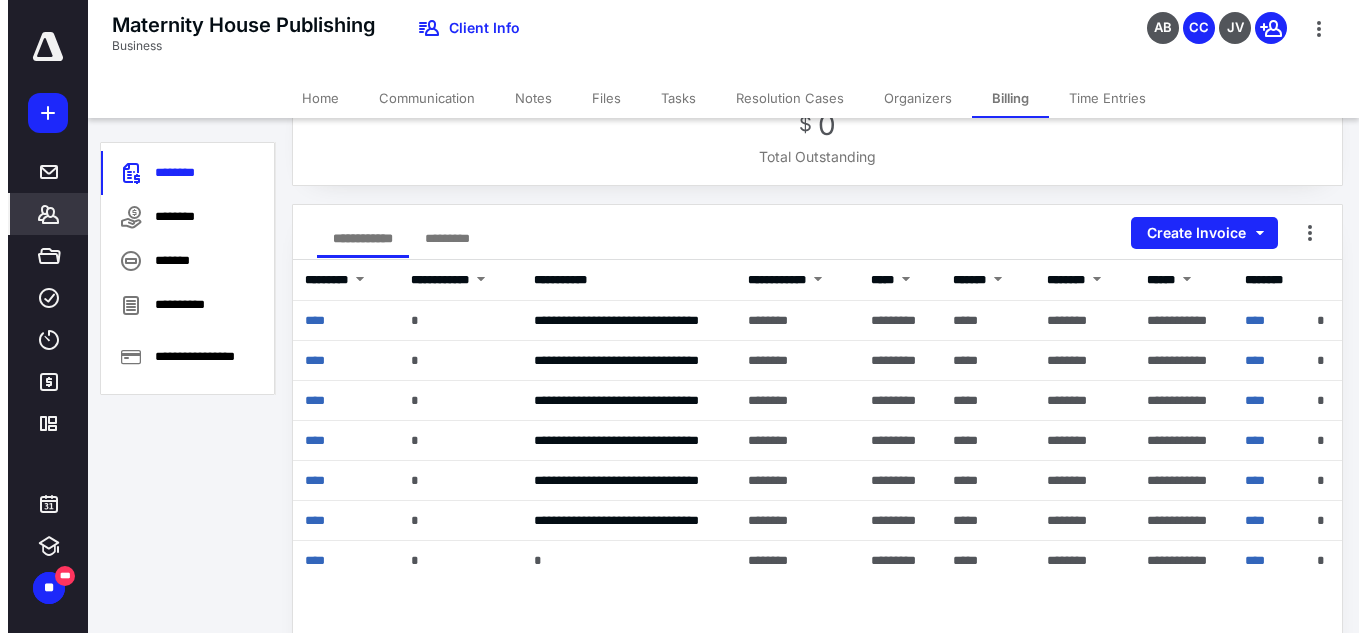 scroll, scrollTop: 177, scrollLeft: 0, axis: vertical 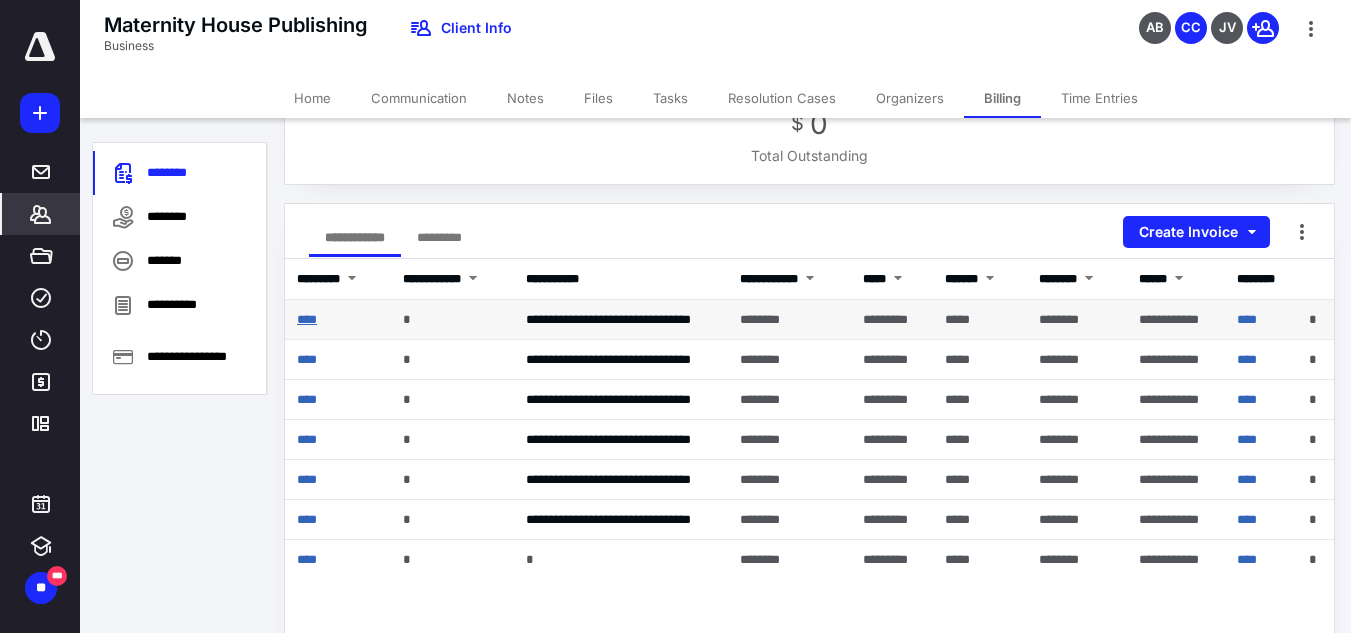 click on "****" at bounding box center [307, 319] 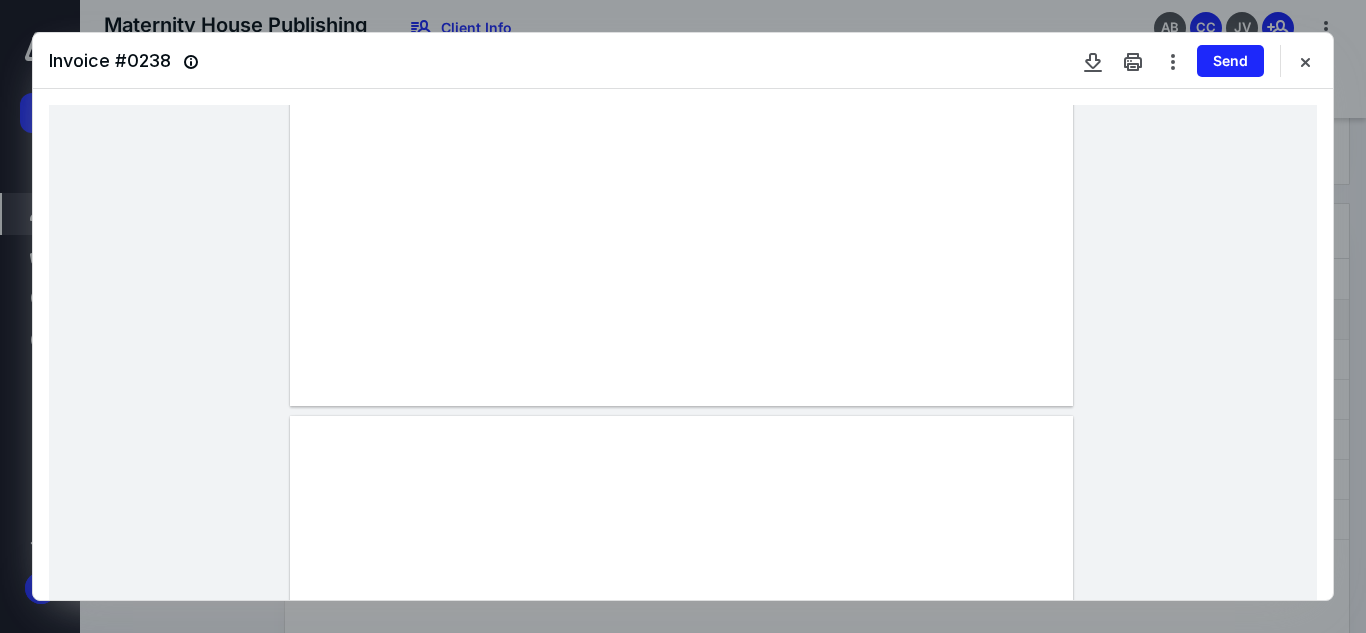 scroll, scrollTop: 718, scrollLeft: 0, axis: vertical 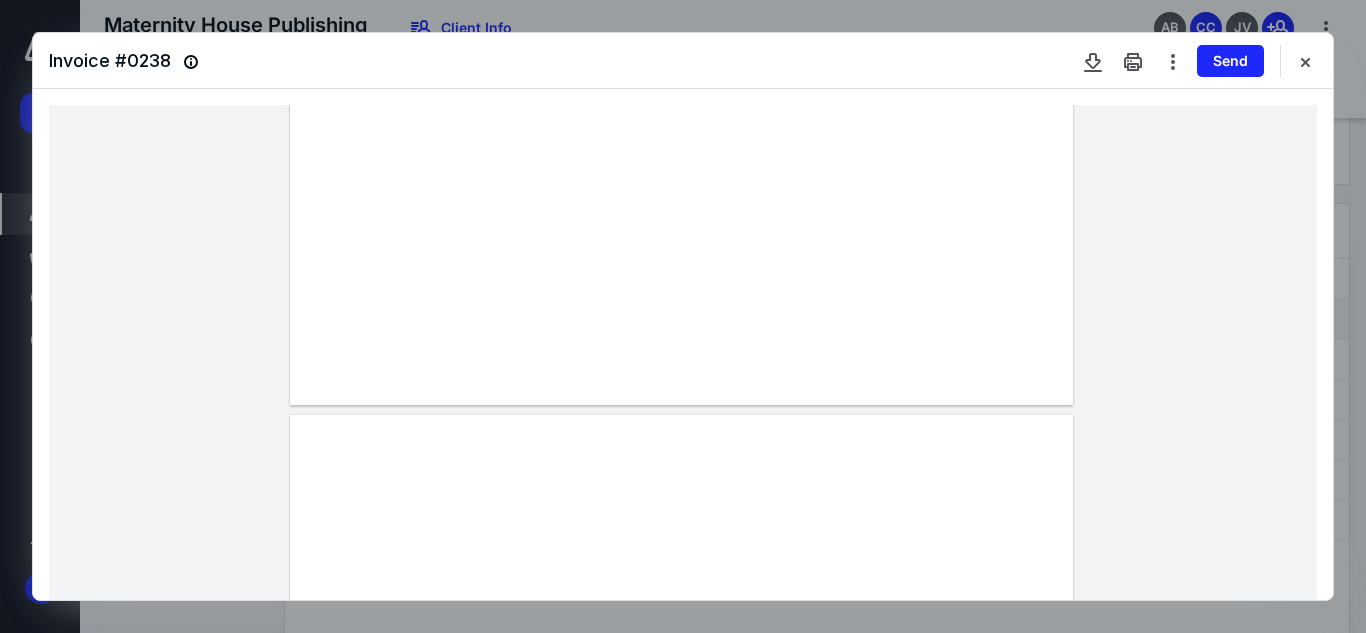 click at bounding box center [681, -101] 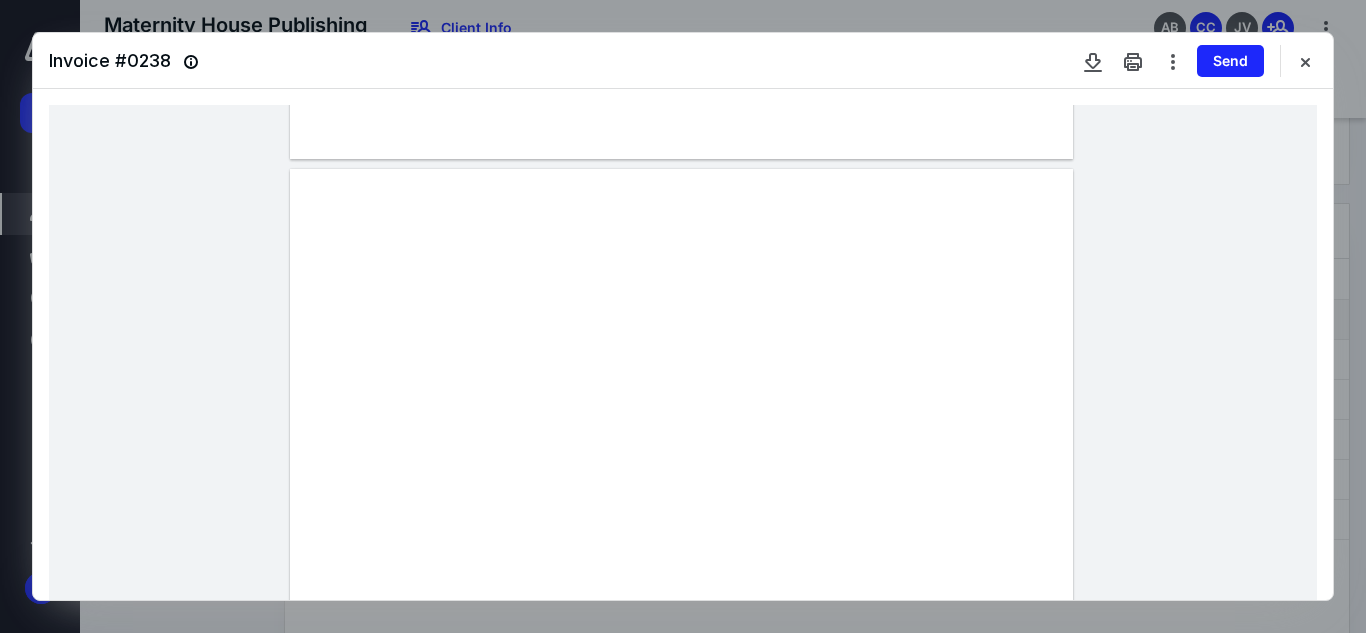 scroll, scrollTop: 1022, scrollLeft: 0, axis: vertical 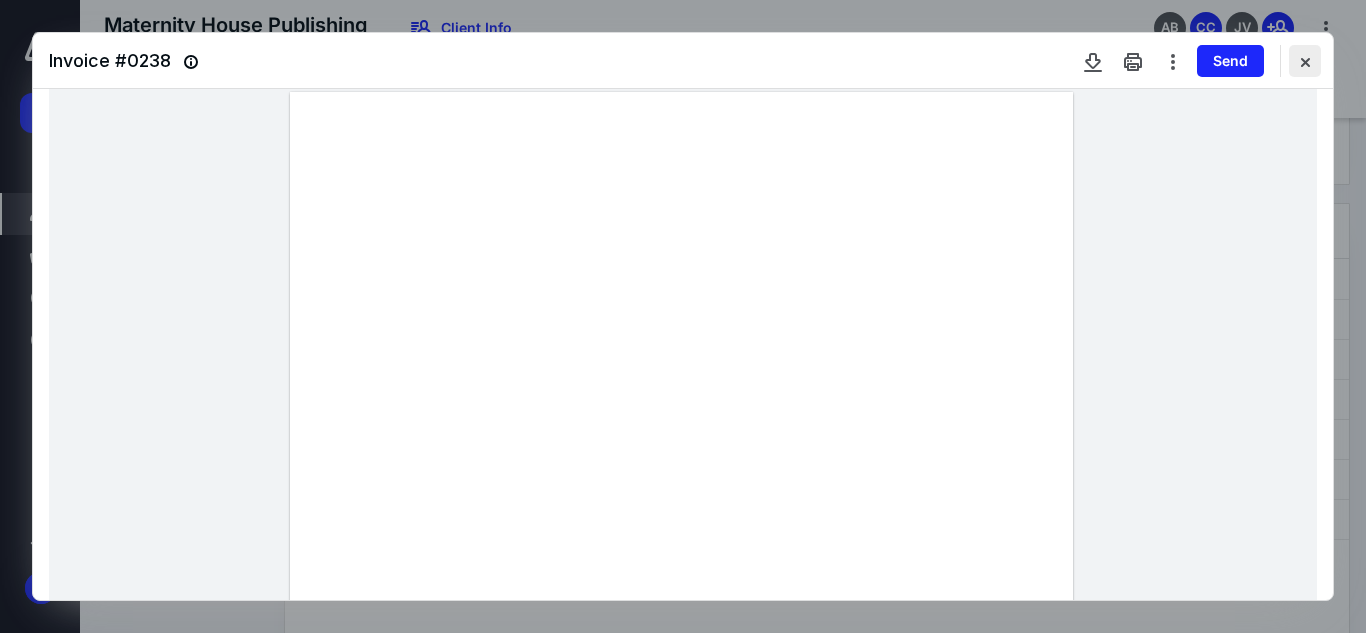 click at bounding box center (1305, 61) 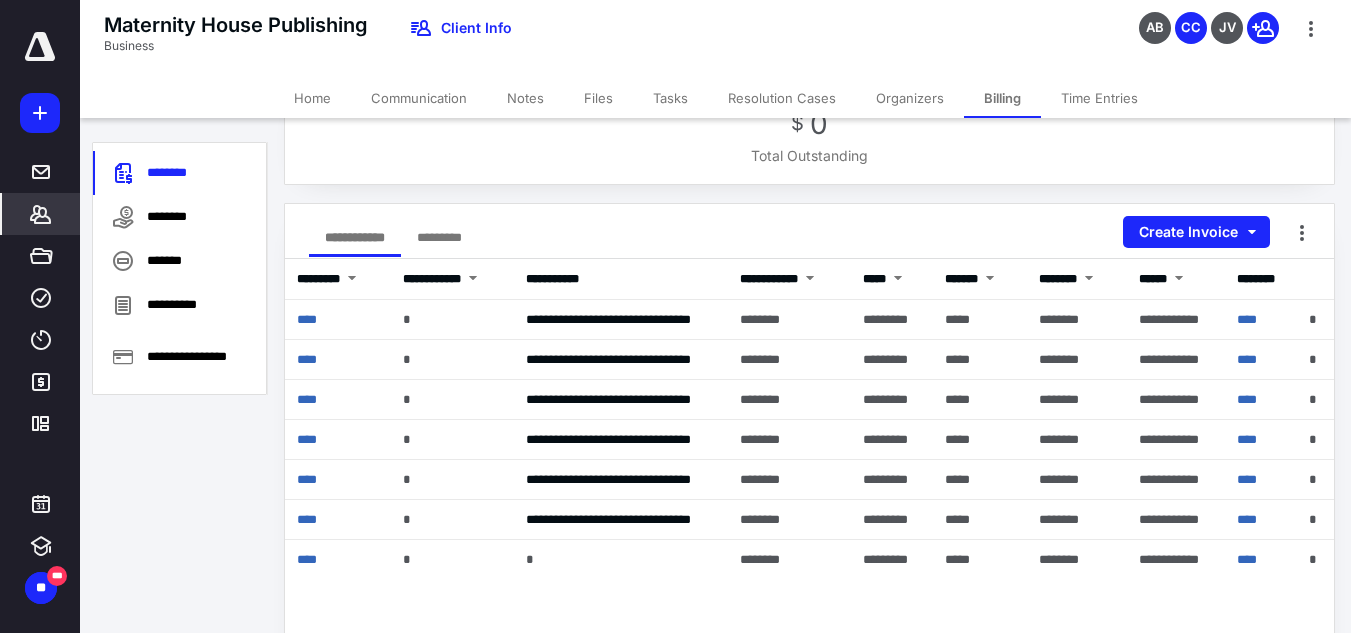 click on "Maternity House Publishing Business Client Info AB CC JV" at bounding box center (715, 39) 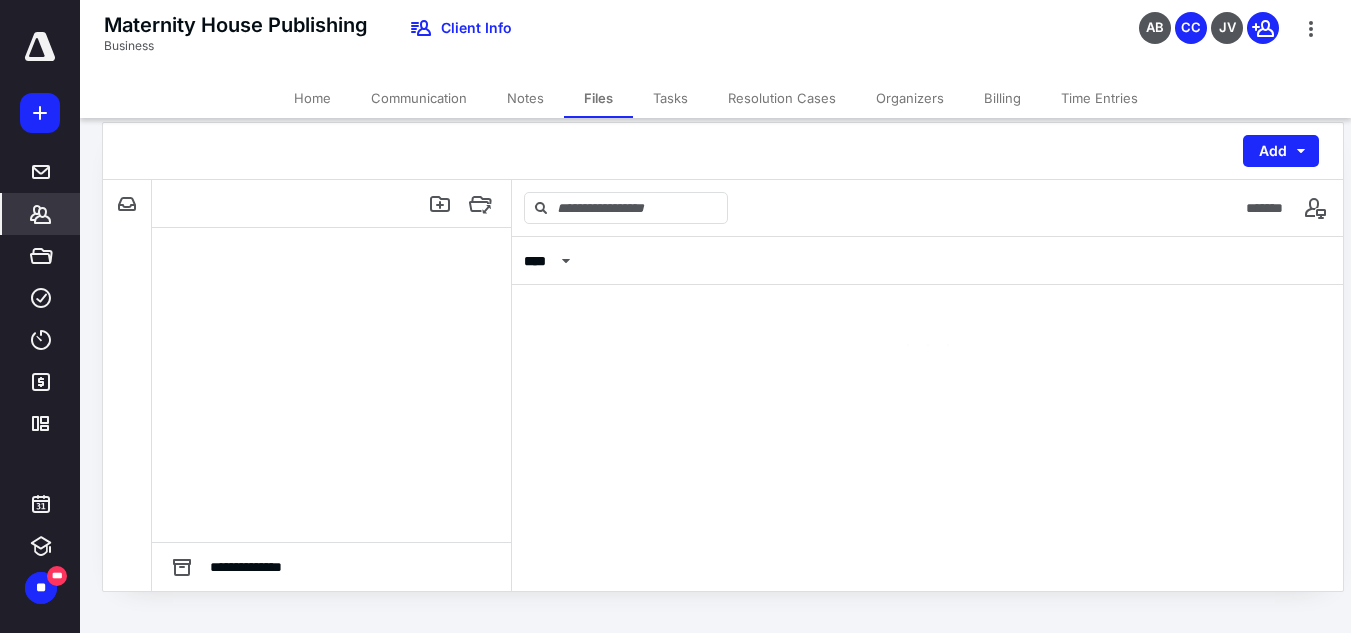 scroll, scrollTop: 0, scrollLeft: 0, axis: both 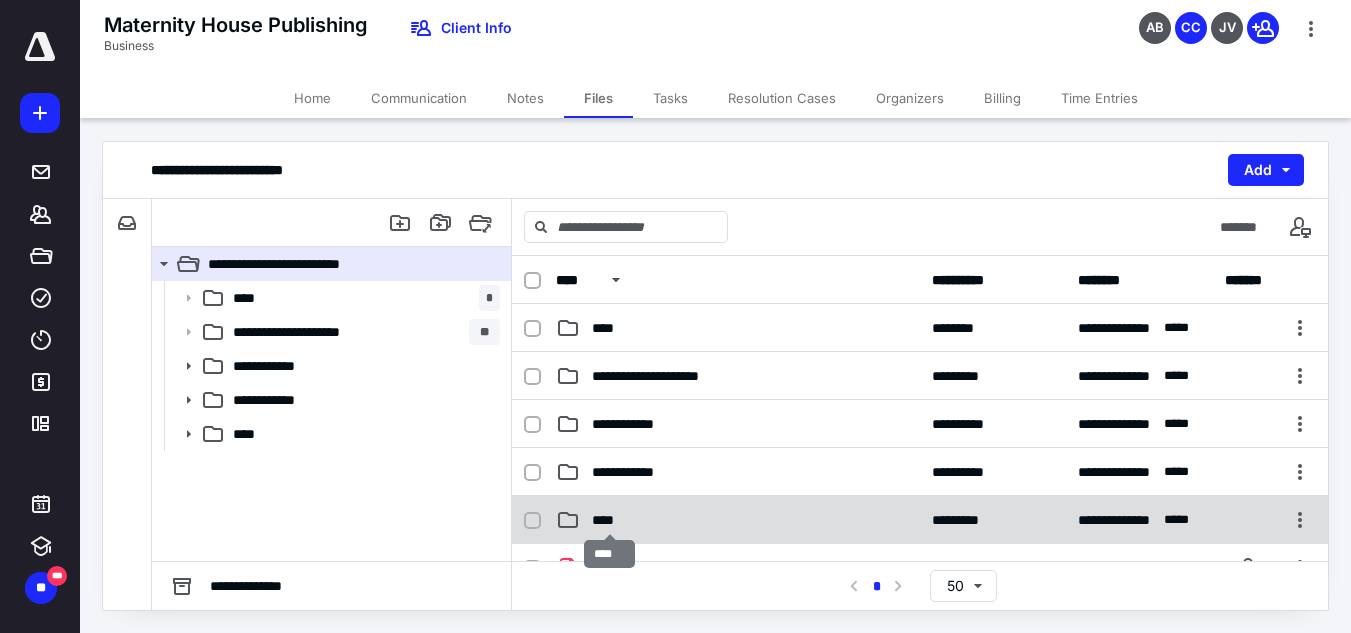 click on "****" at bounding box center [610, 520] 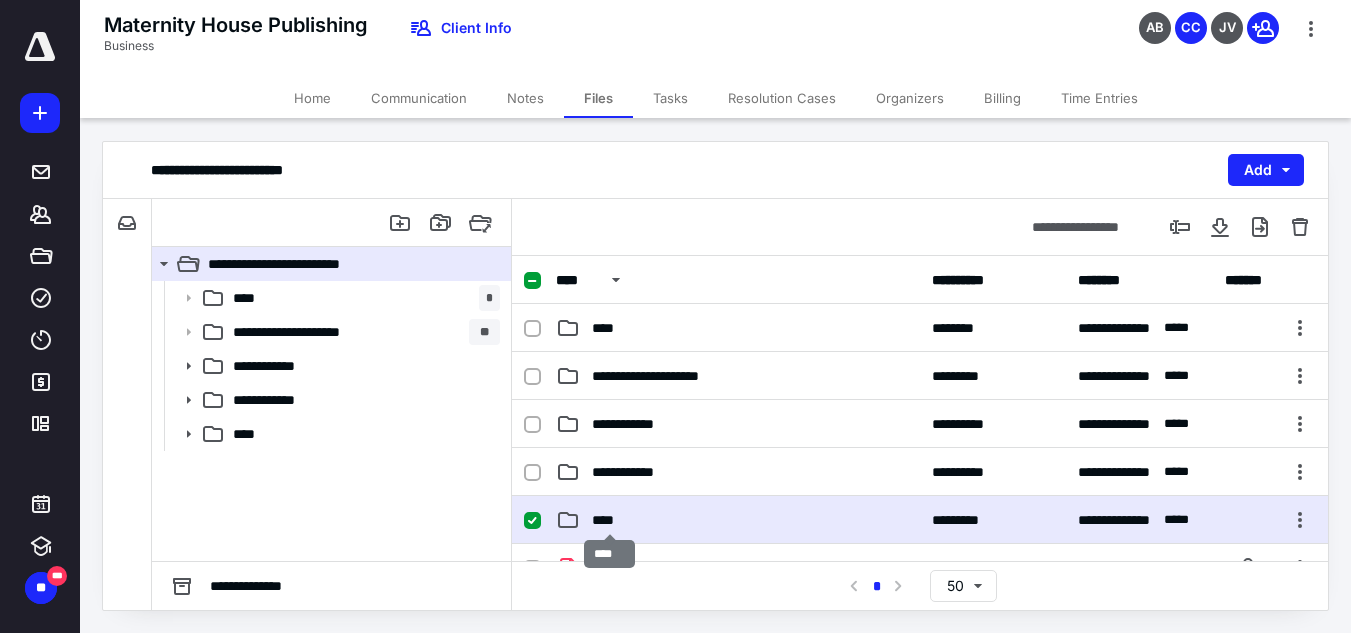 click on "****" at bounding box center [610, 520] 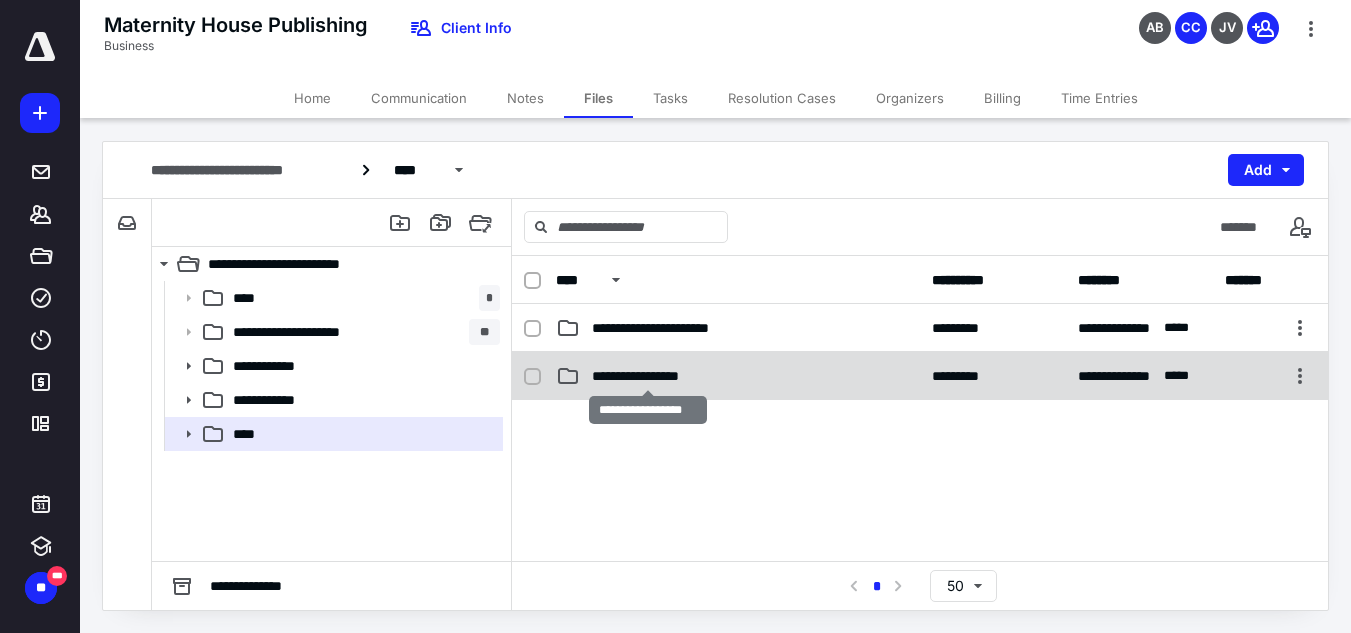 click on "**********" at bounding box center [648, 376] 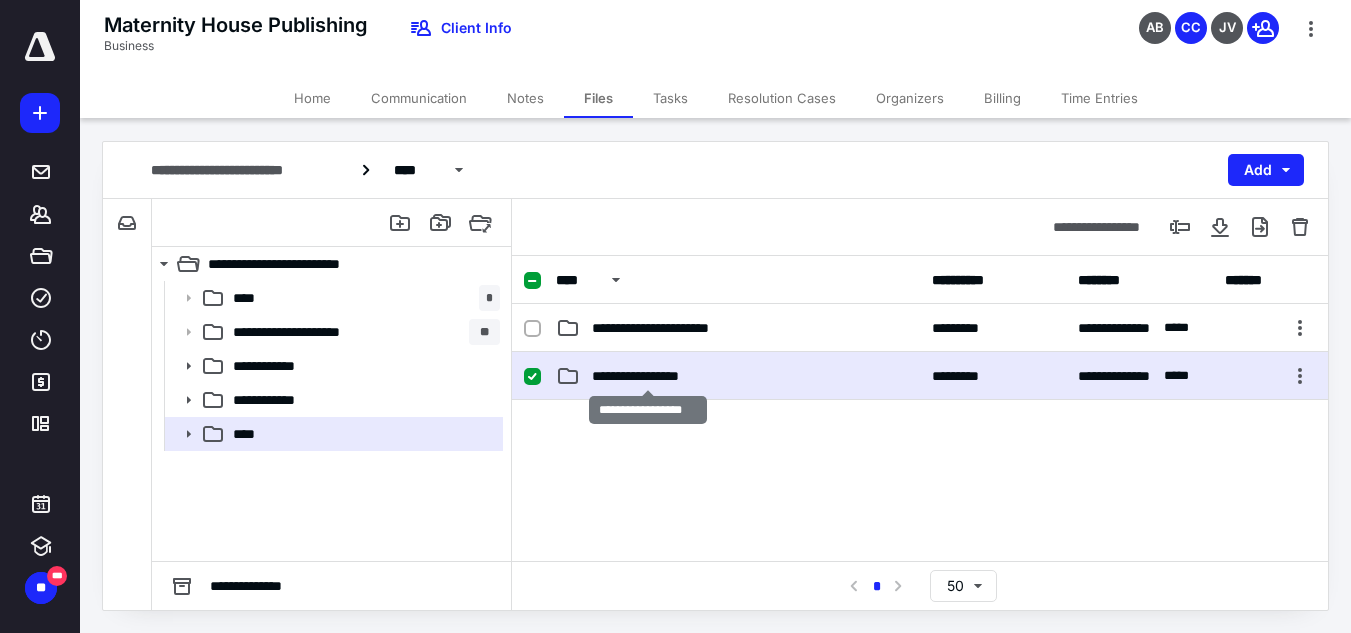 click on "**********" at bounding box center [648, 376] 